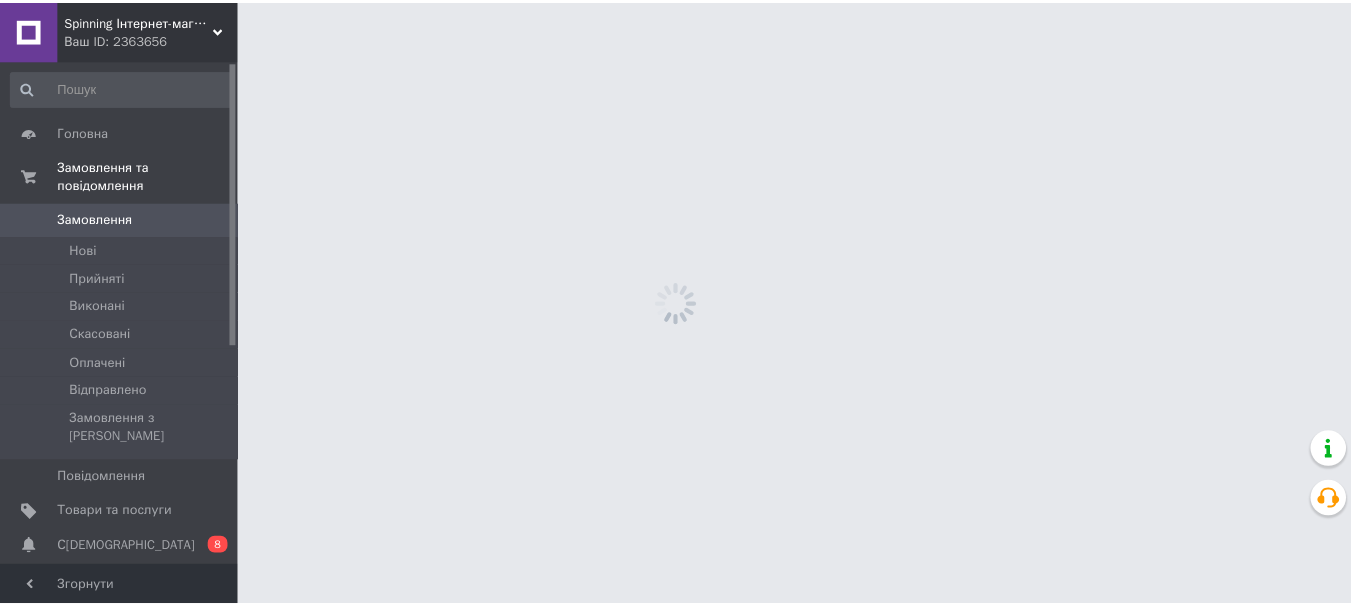 scroll, scrollTop: 0, scrollLeft: 0, axis: both 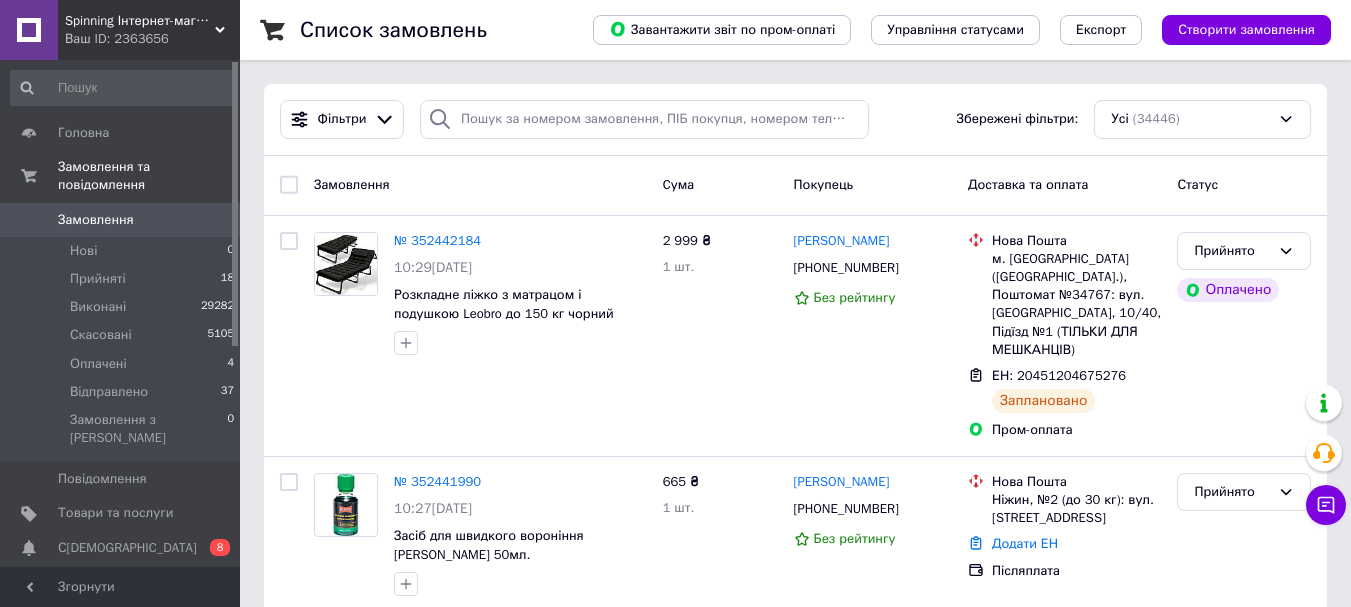 click on "№ 352442184" at bounding box center [437, 240] 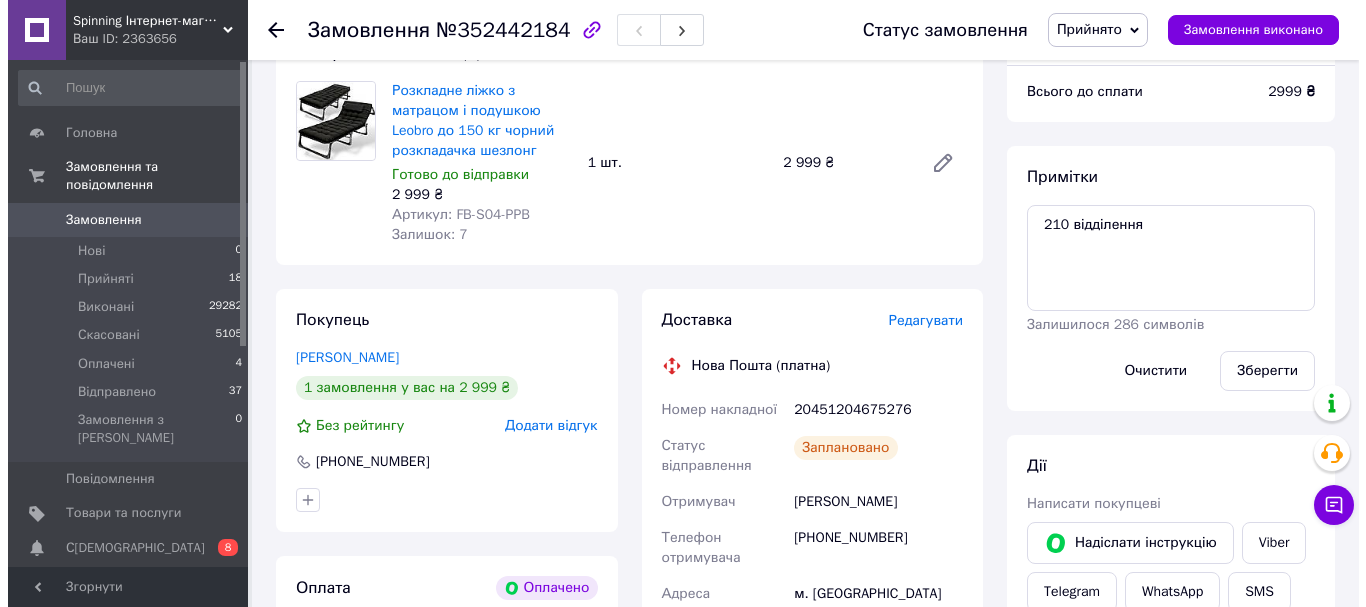 scroll, scrollTop: 324, scrollLeft: 0, axis: vertical 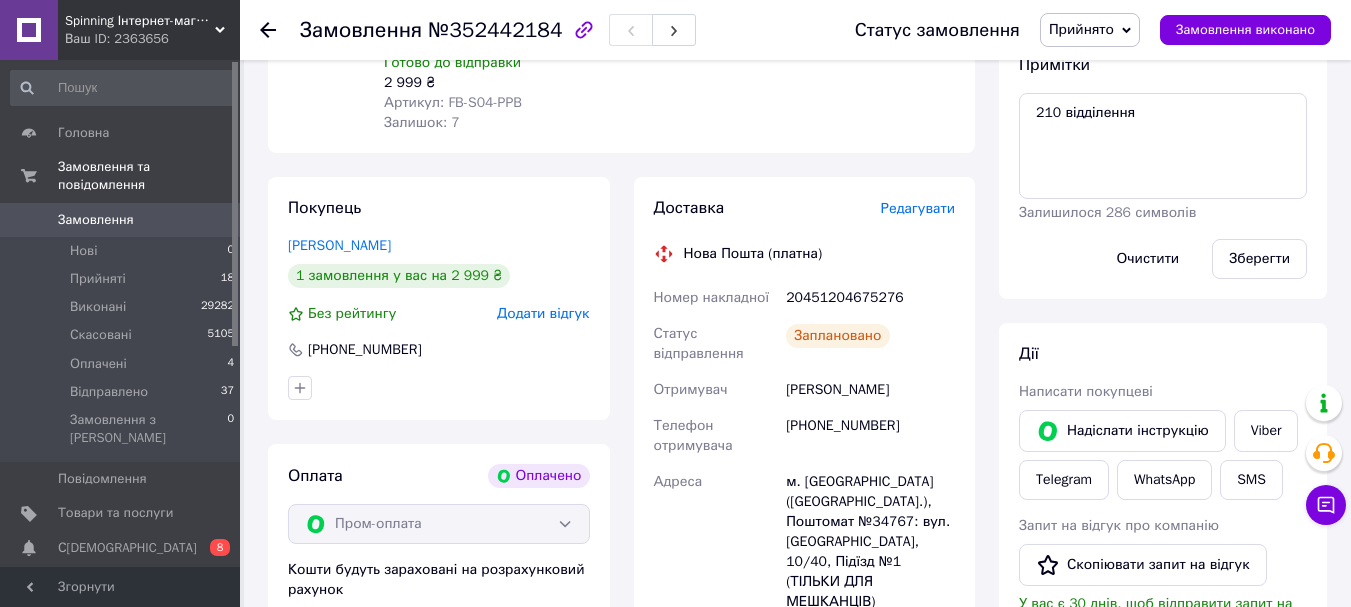click on "Редагувати" at bounding box center [918, 208] 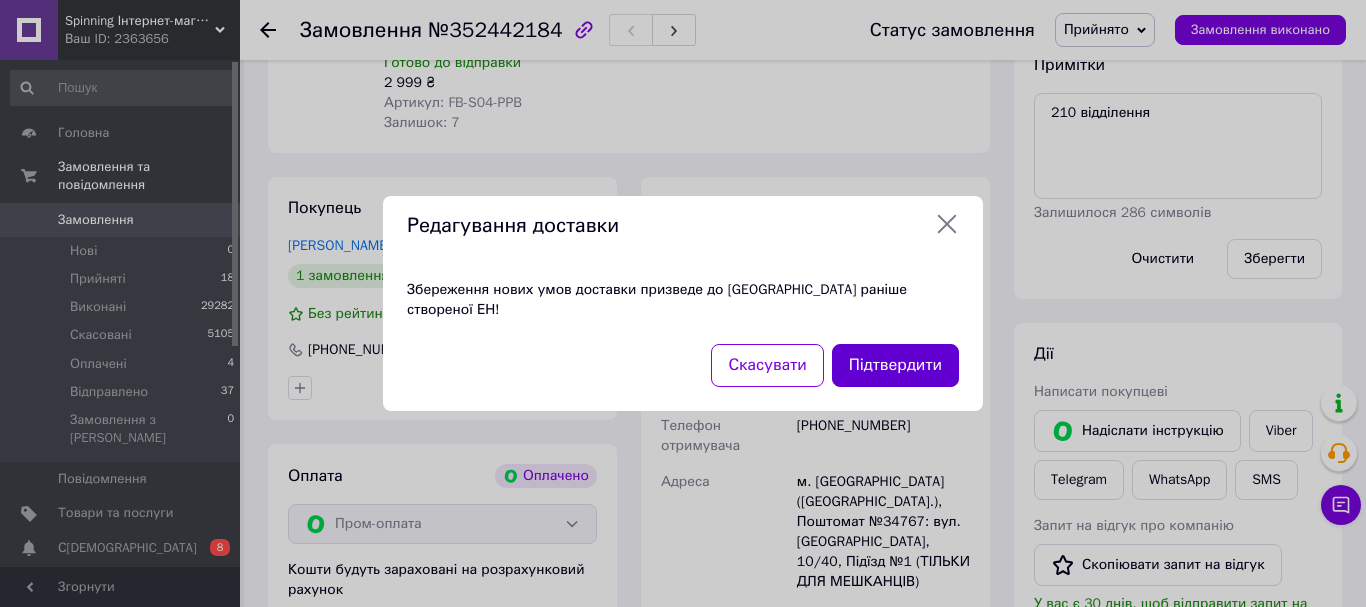 click on "Підтвердити" at bounding box center [895, 365] 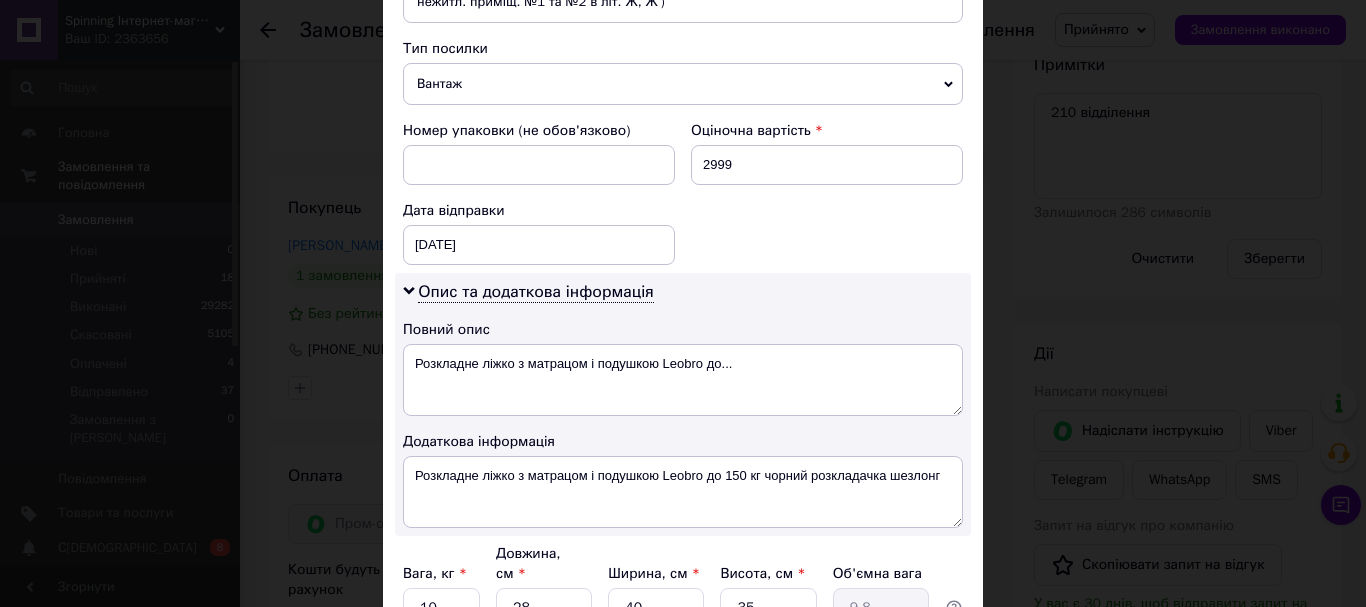 scroll, scrollTop: 400, scrollLeft: 0, axis: vertical 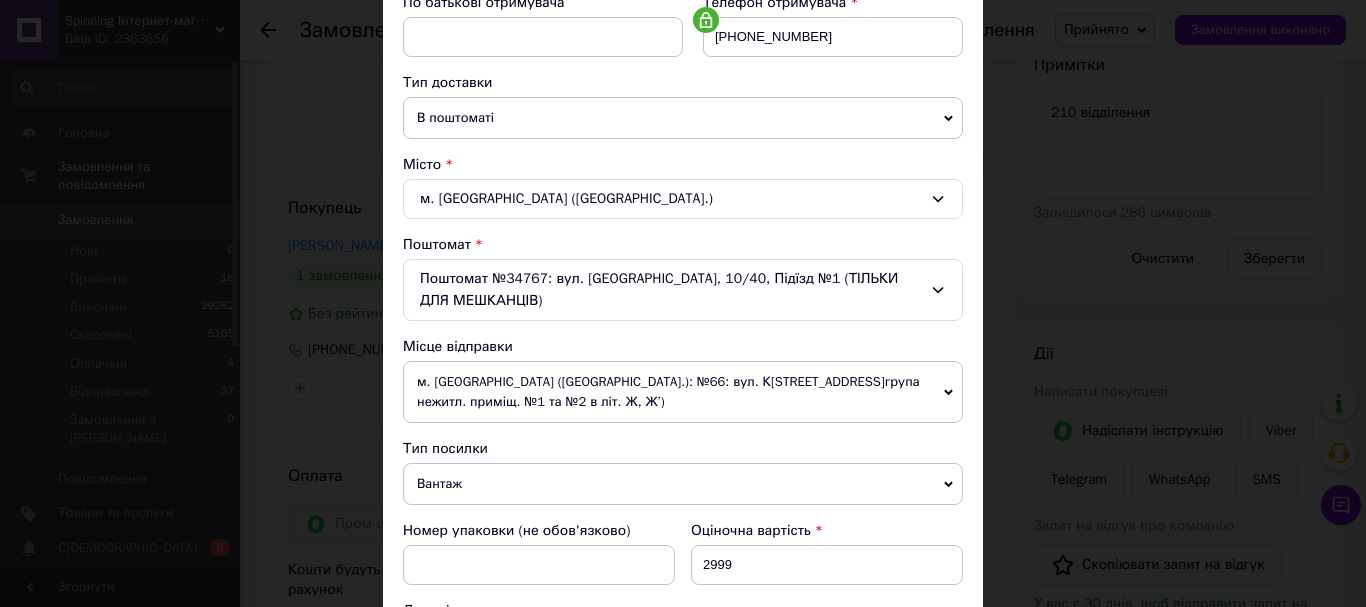 click on "В поштоматі" at bounding box center (683, 118) 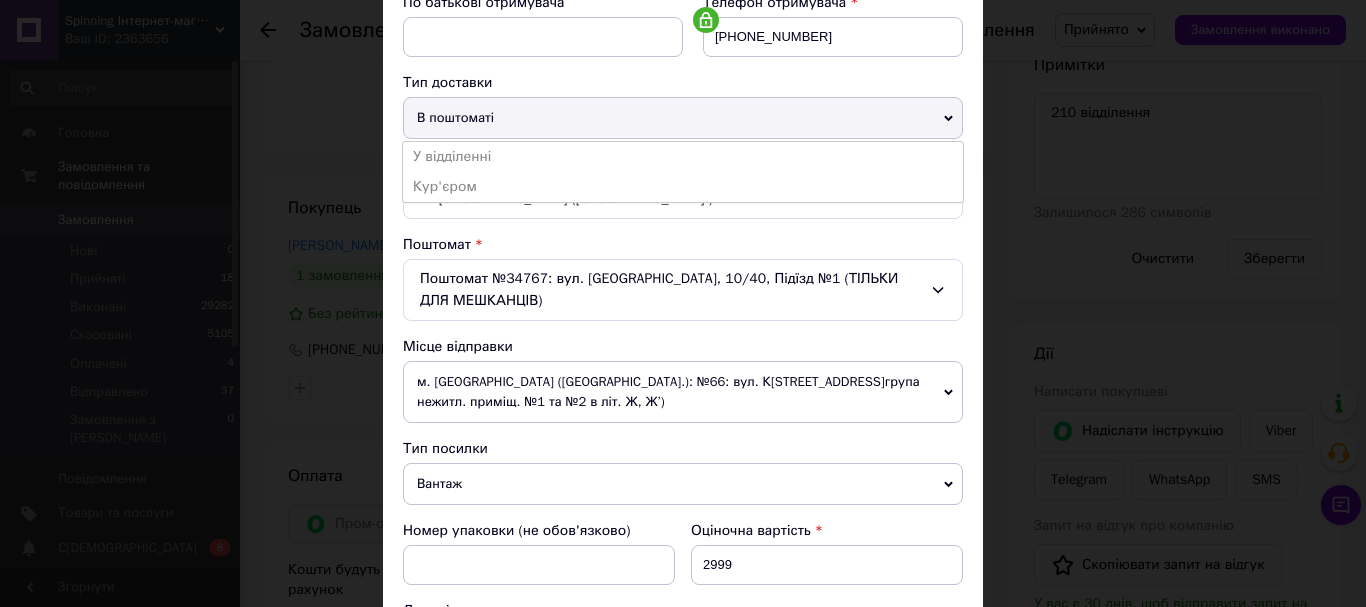click on "У відділенні" at bounding box center (683, 157) 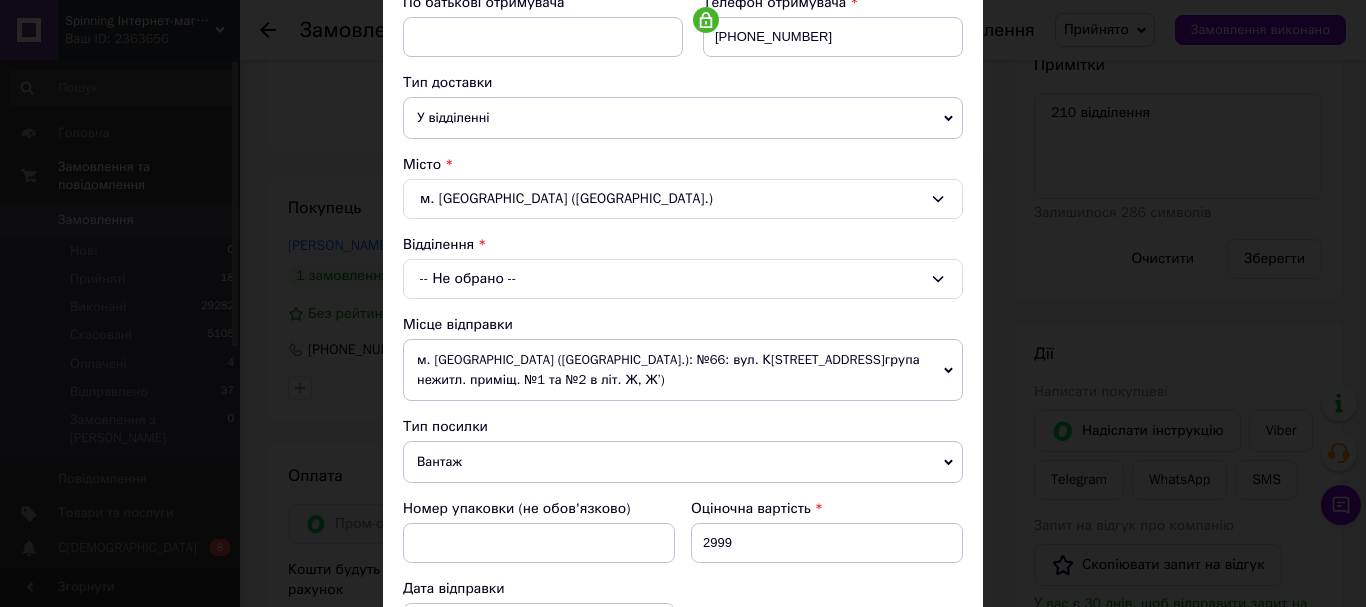 click on "-- Не обрано --" at bounding box center (683, 279) 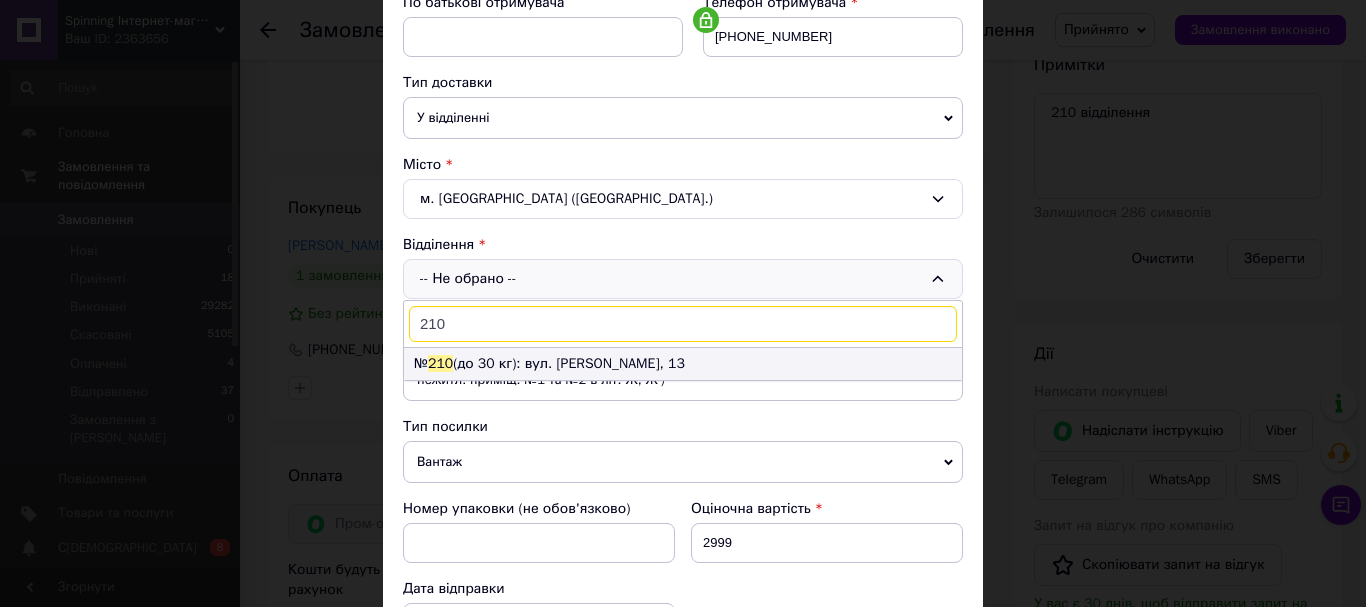 type on "210" 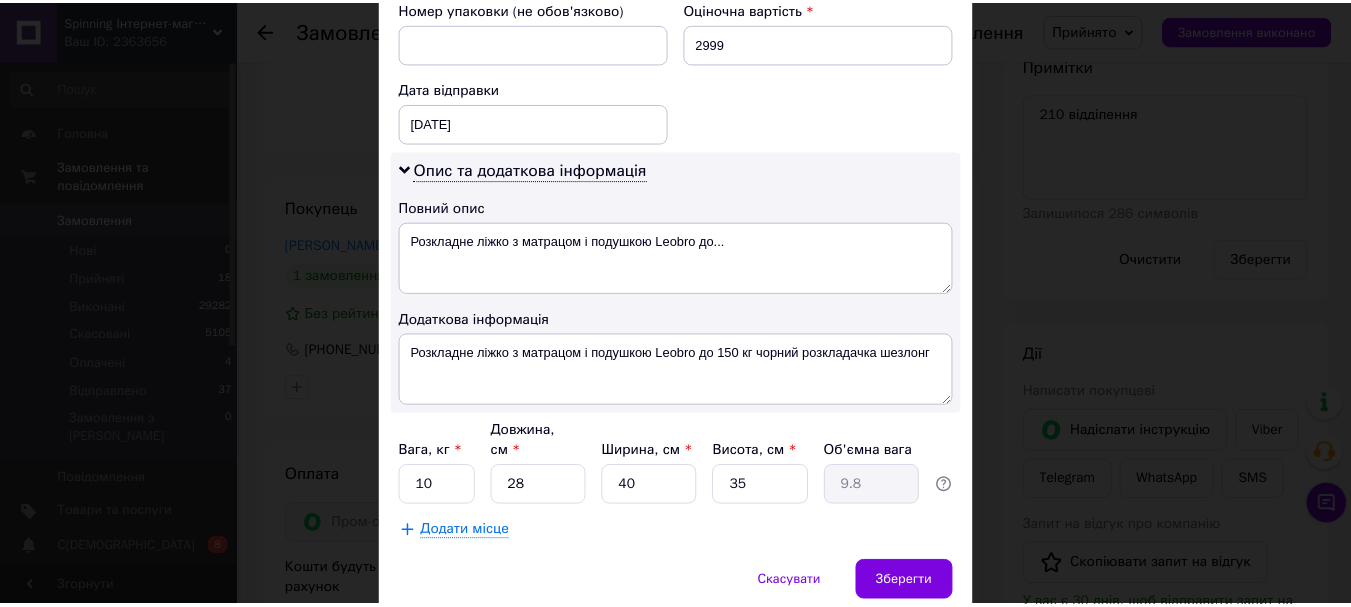 scroll, scrollTop: 965, scrollLeft: 0, axis: vertical 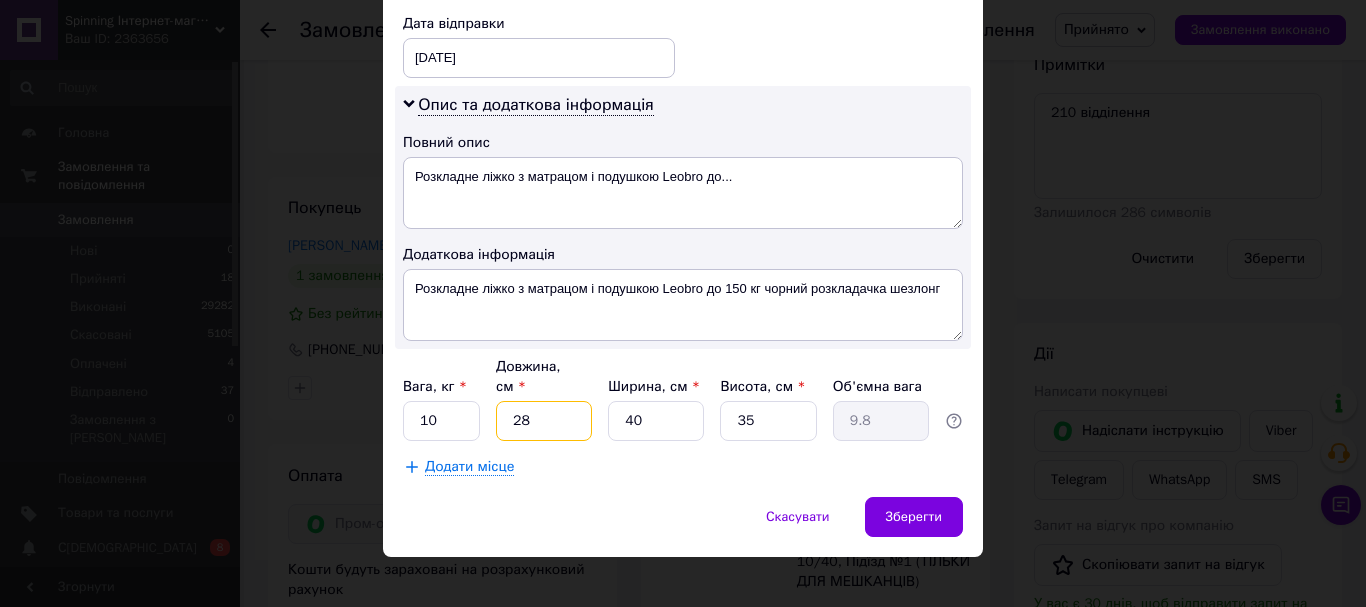 drag, startPoint x: 533, startPoint y: 398, endPoint x: 504, endPoint y: 398, distance: 29 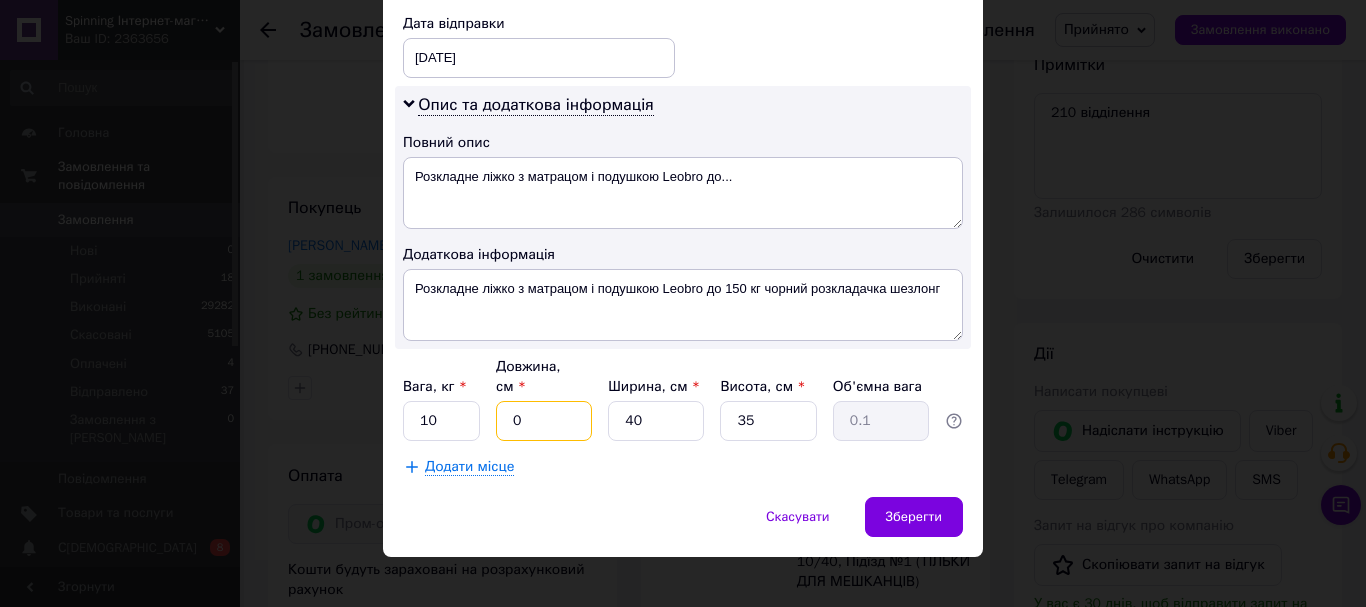 type on "0" 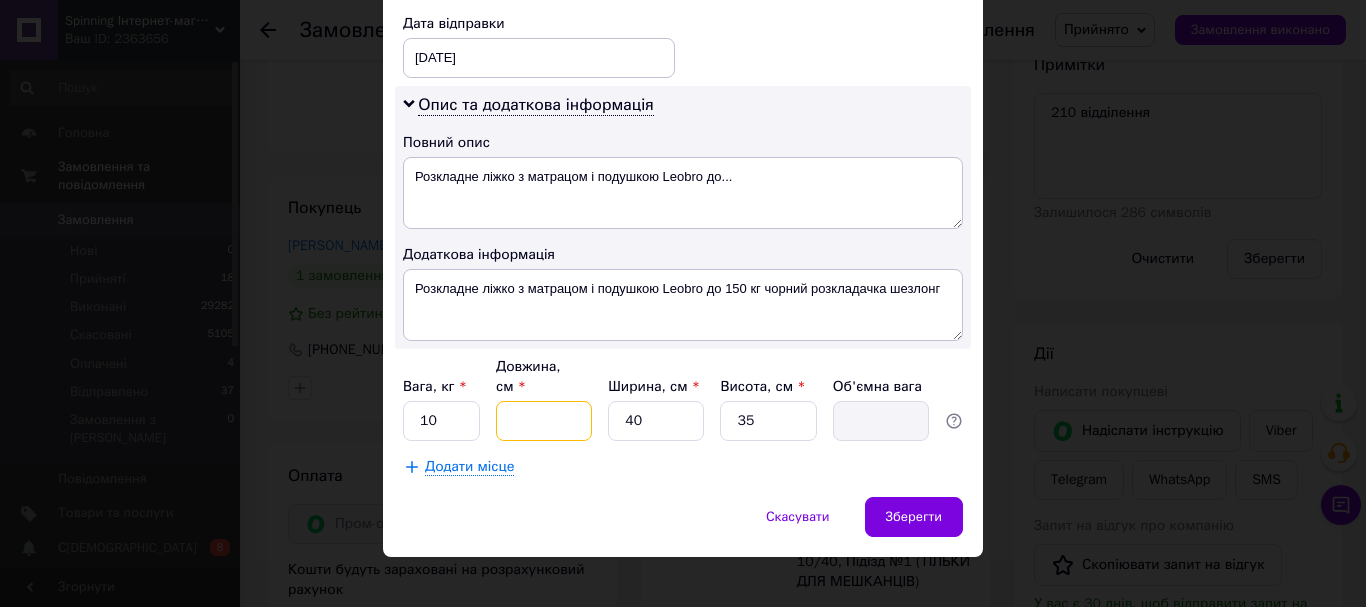 type on "9" 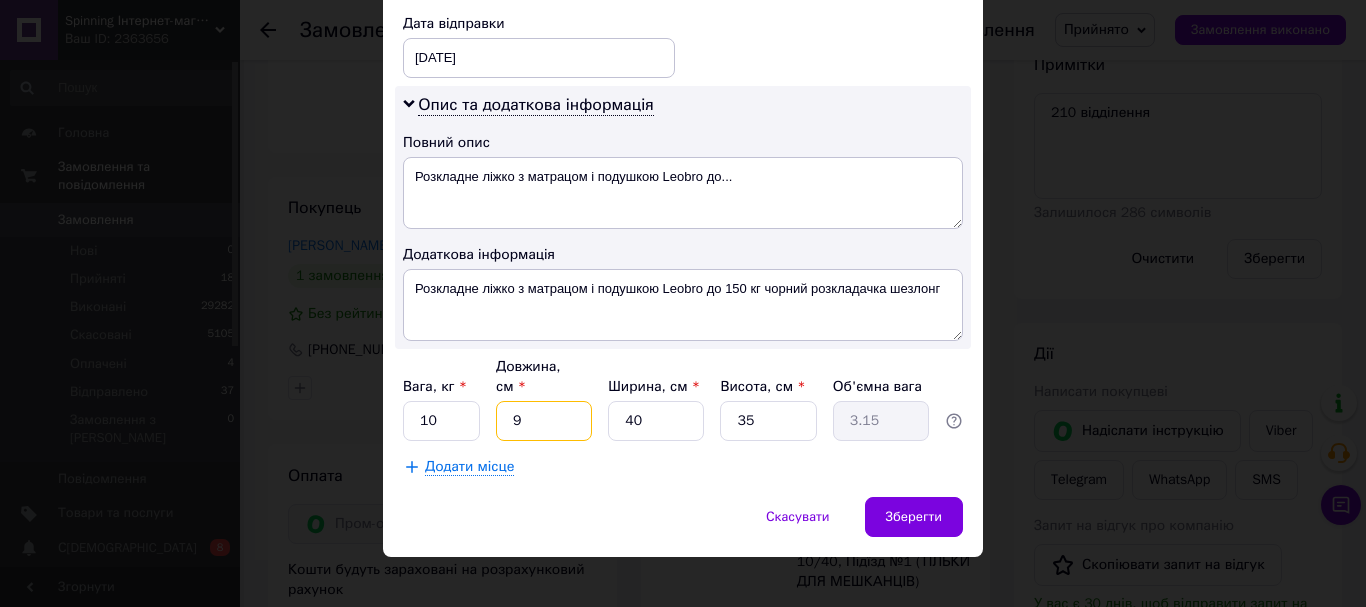 type on "90" 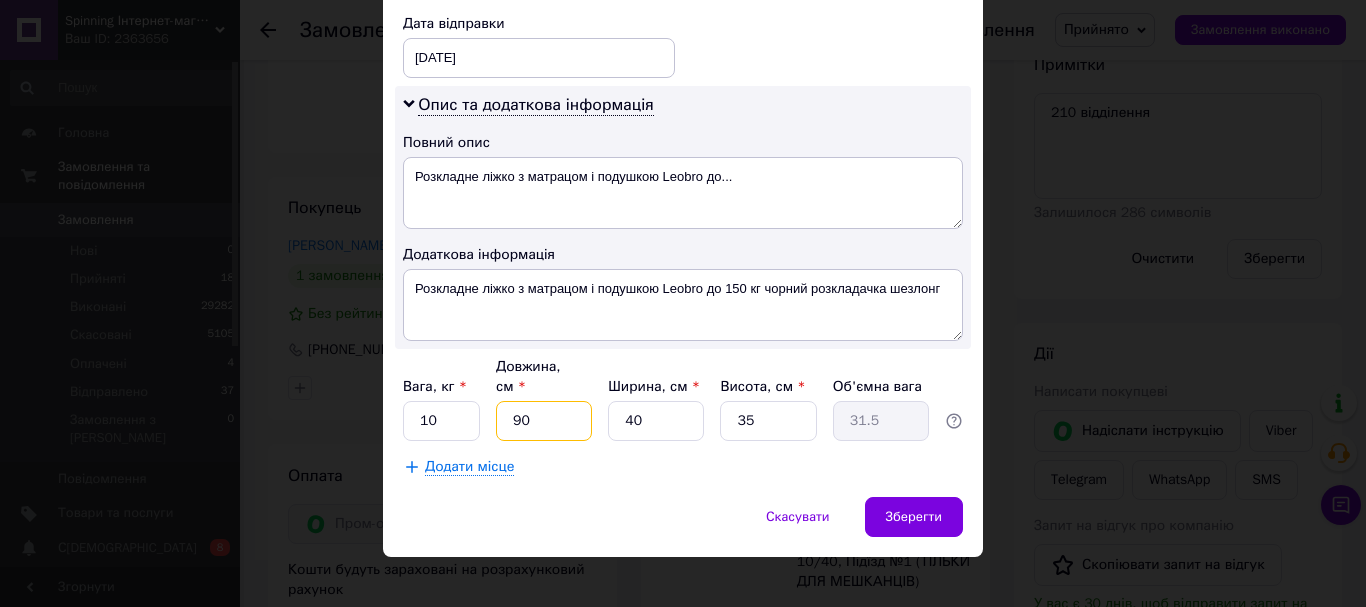 type on "90" 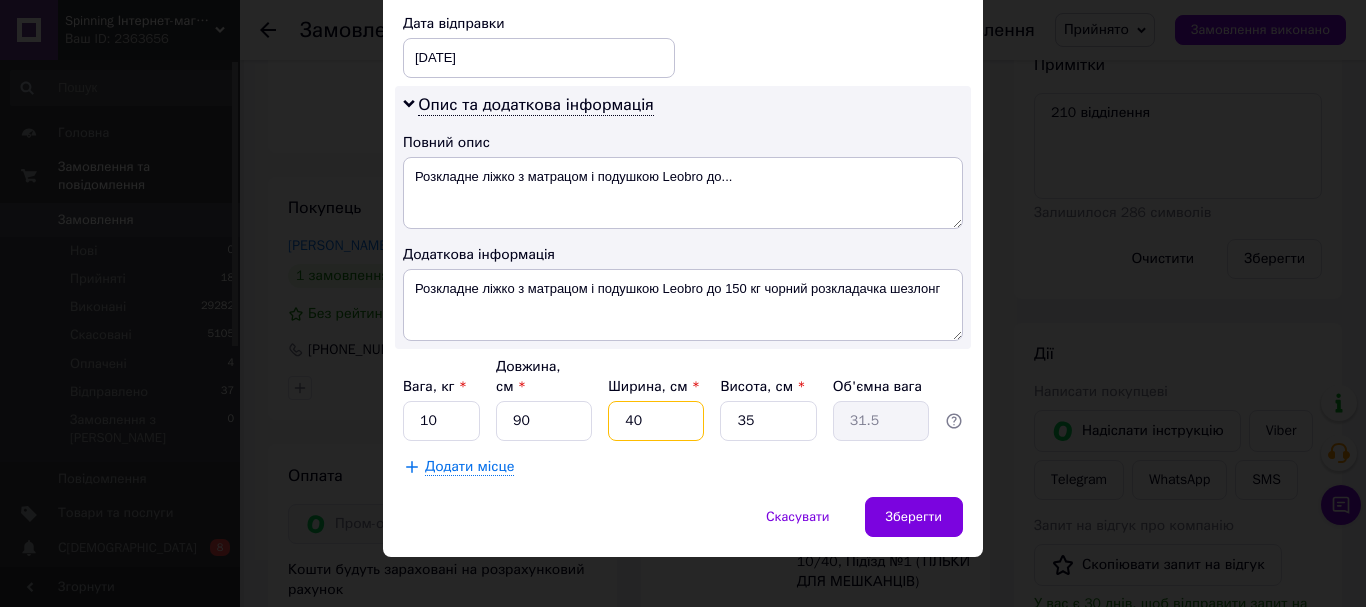 drag, startPoint x: 642, startPoint y: 400, endPoint x: 613, endPoint y: 398, distance: 29.068884 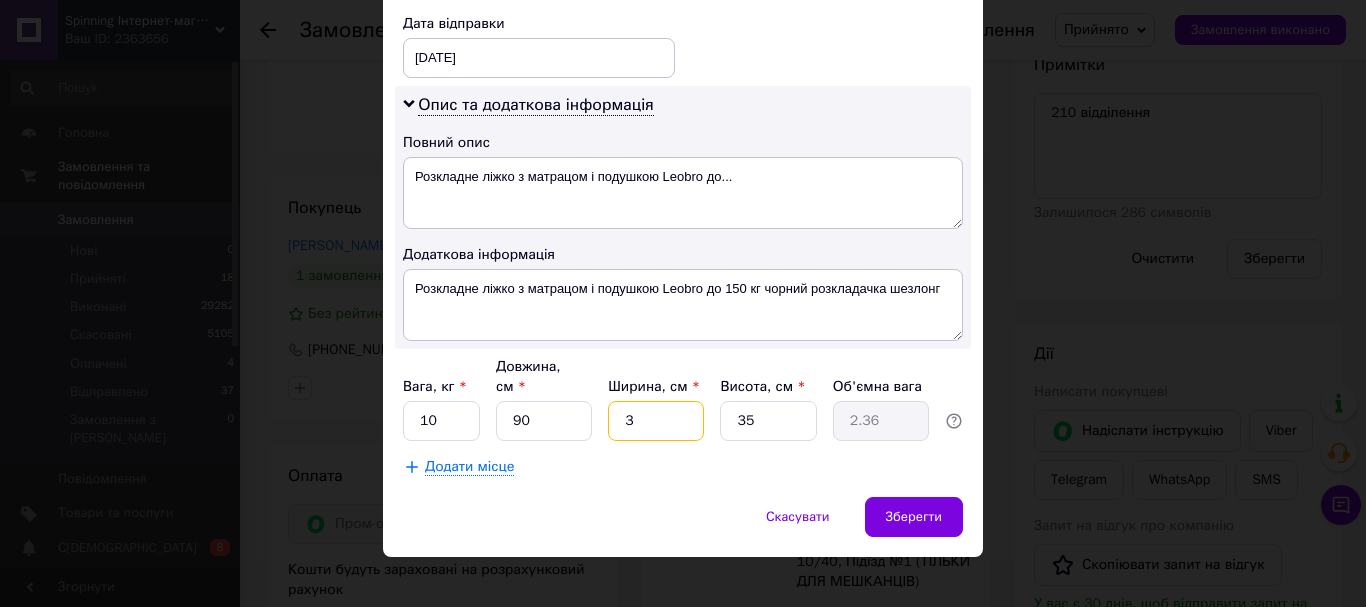 type on "30" 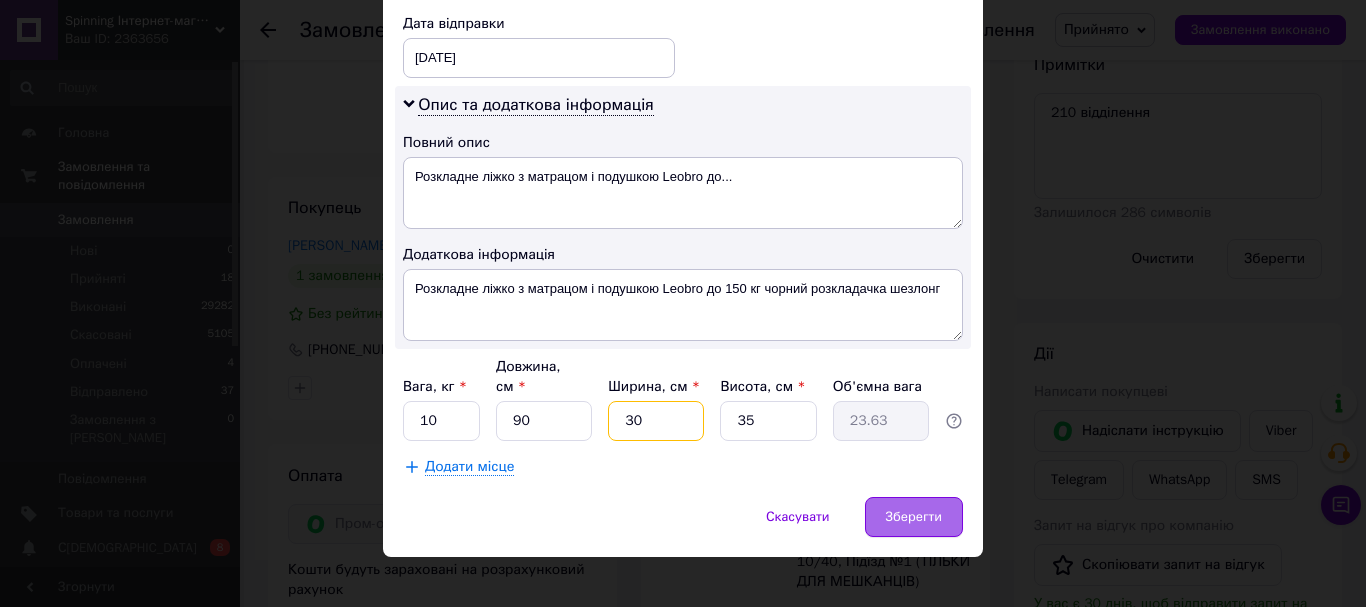 type on "30" 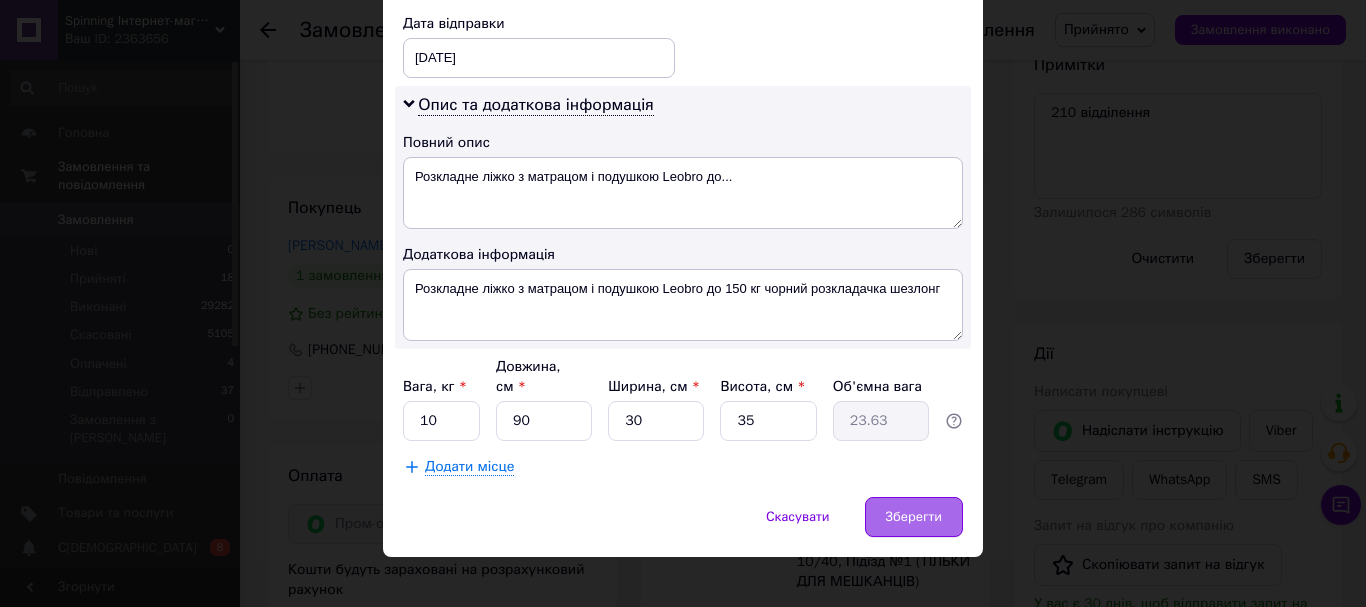 click on "Зберегти" at bounding box center [914, 517] 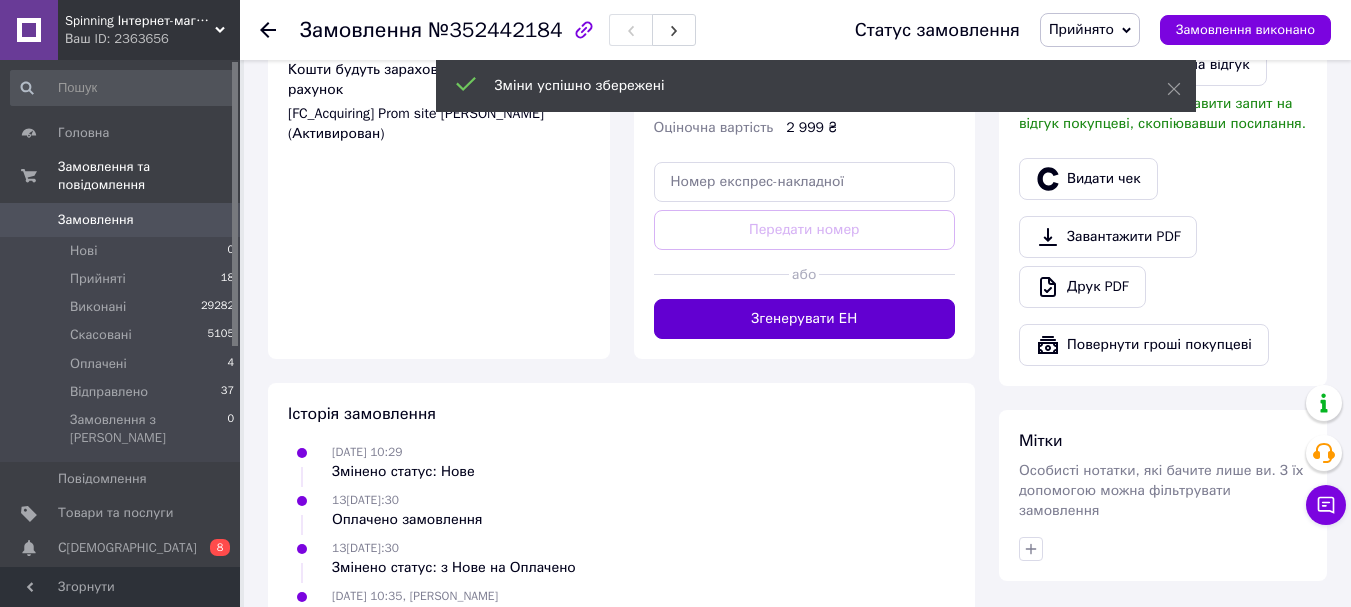click on "Згенерувати ЕН" at bounding box center [805, 319] 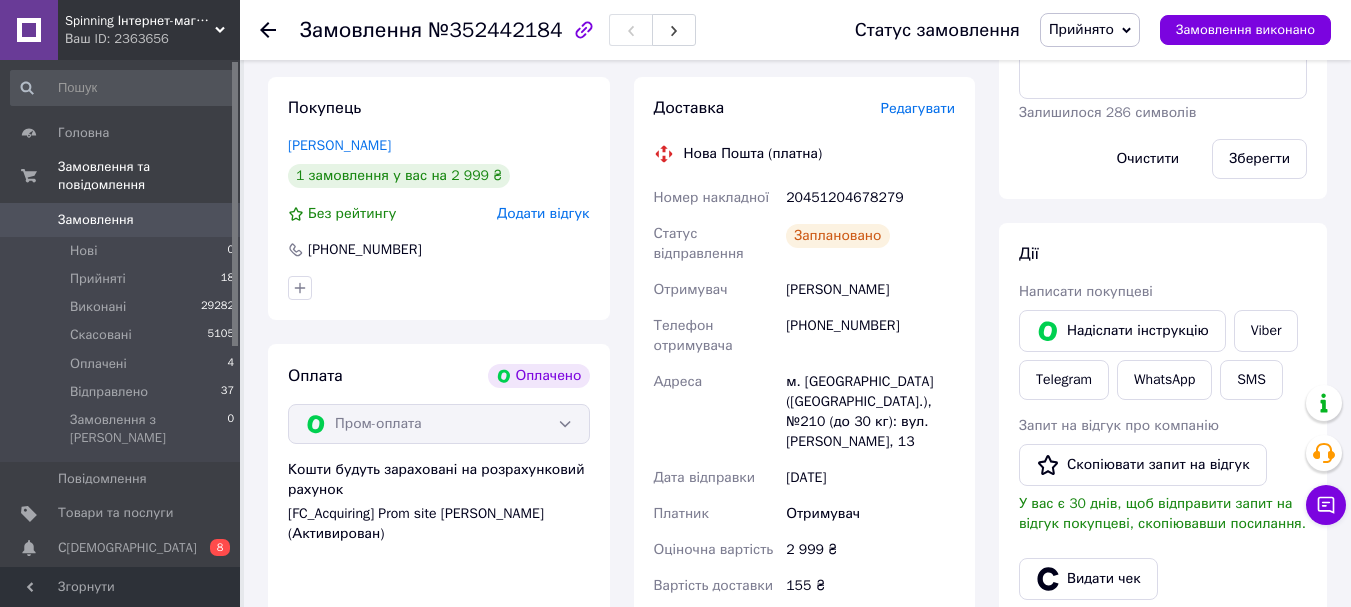 scroll, scrollTop: 124, scrollLeft: 0, axis: vertical 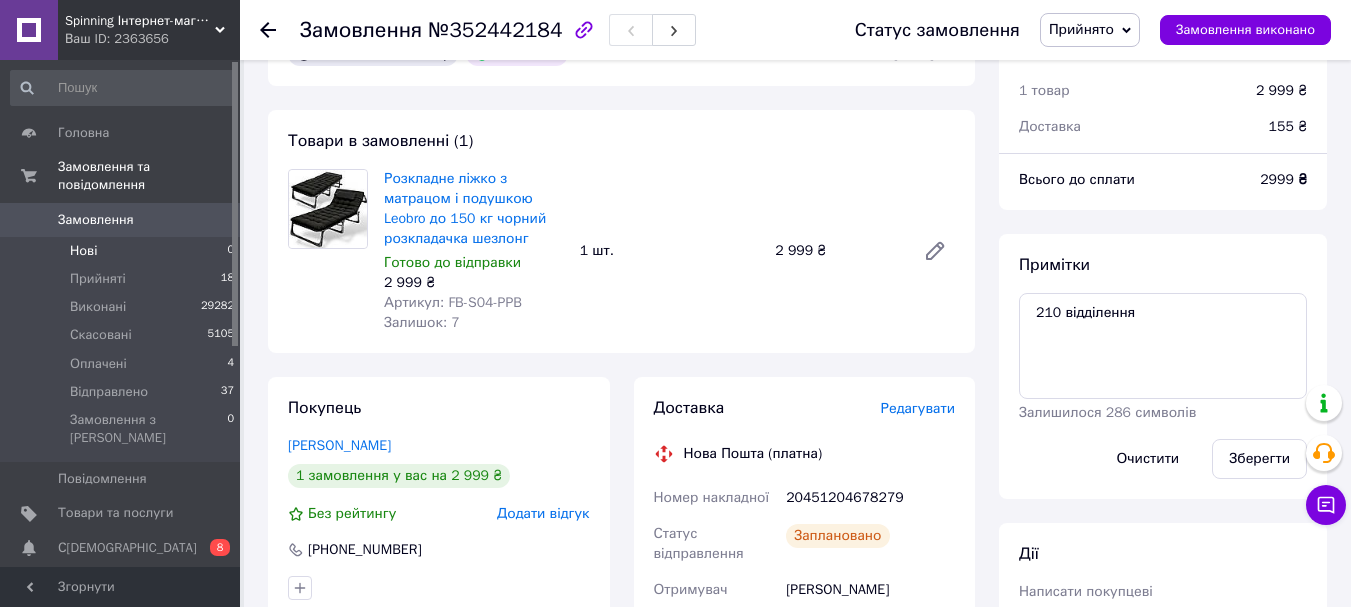 click on "Нові" at bounding box center (83, 251) 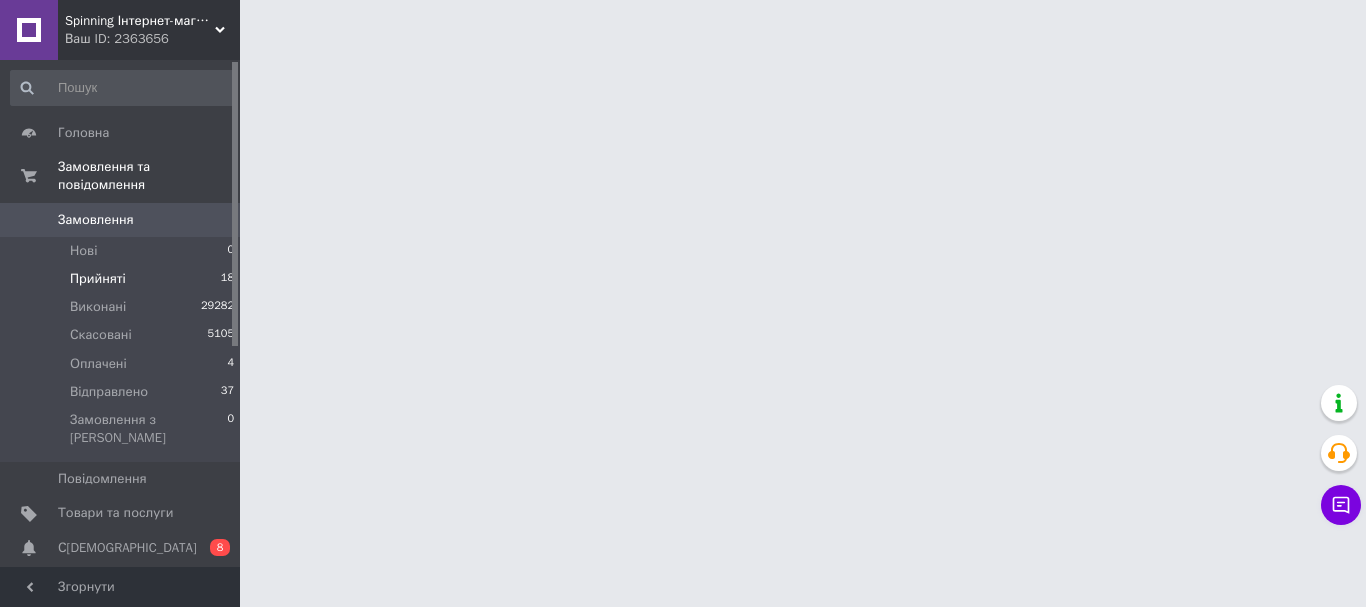 click on "Прийняті" at bounding box center (98, 279) 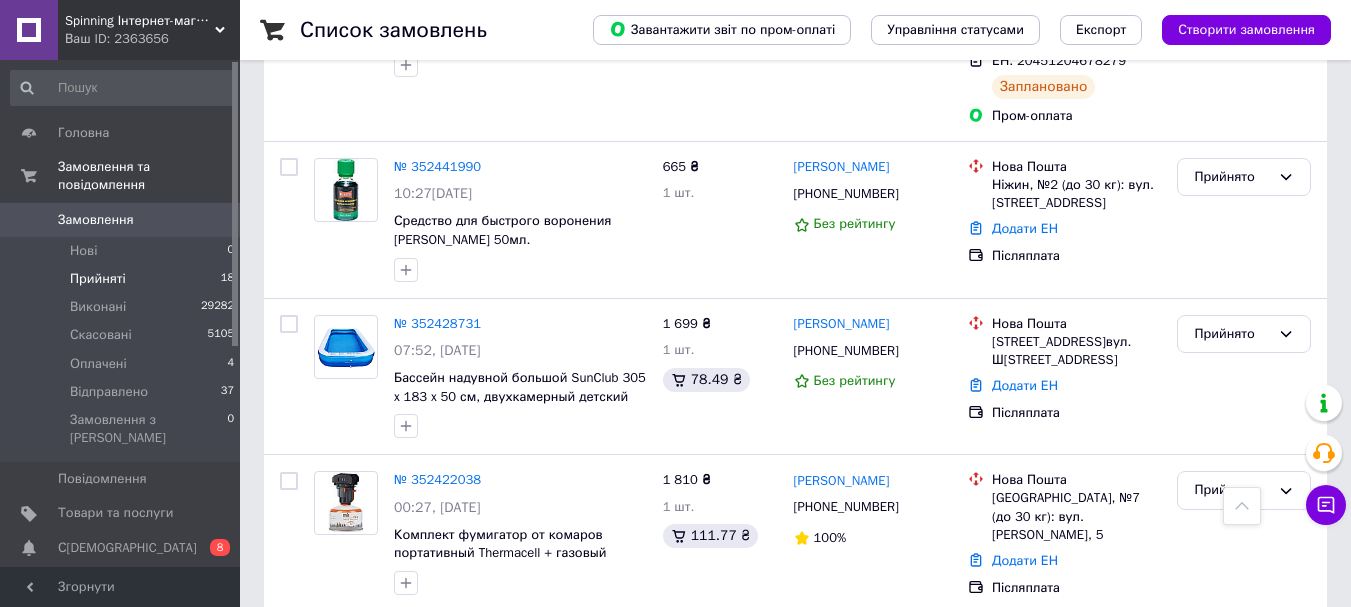 scroll, scrollTop: 400, scrollLeft: 0, axis: vertical 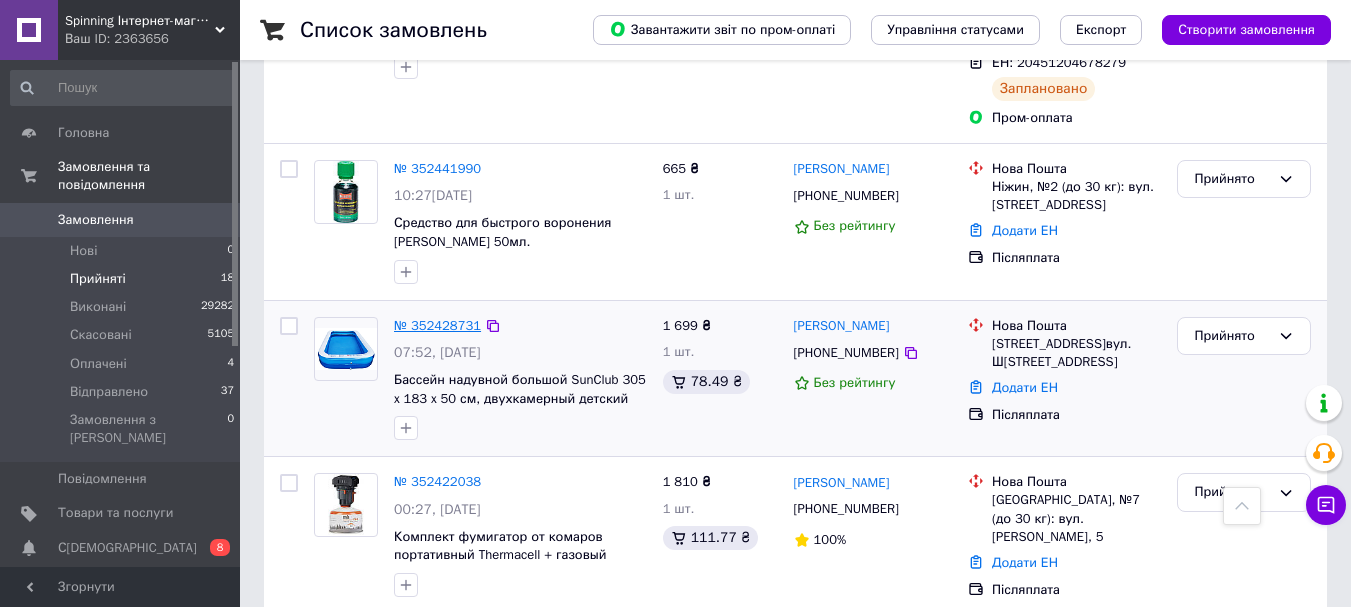 click on "№ 352428731" at bounding box center (437, 325) 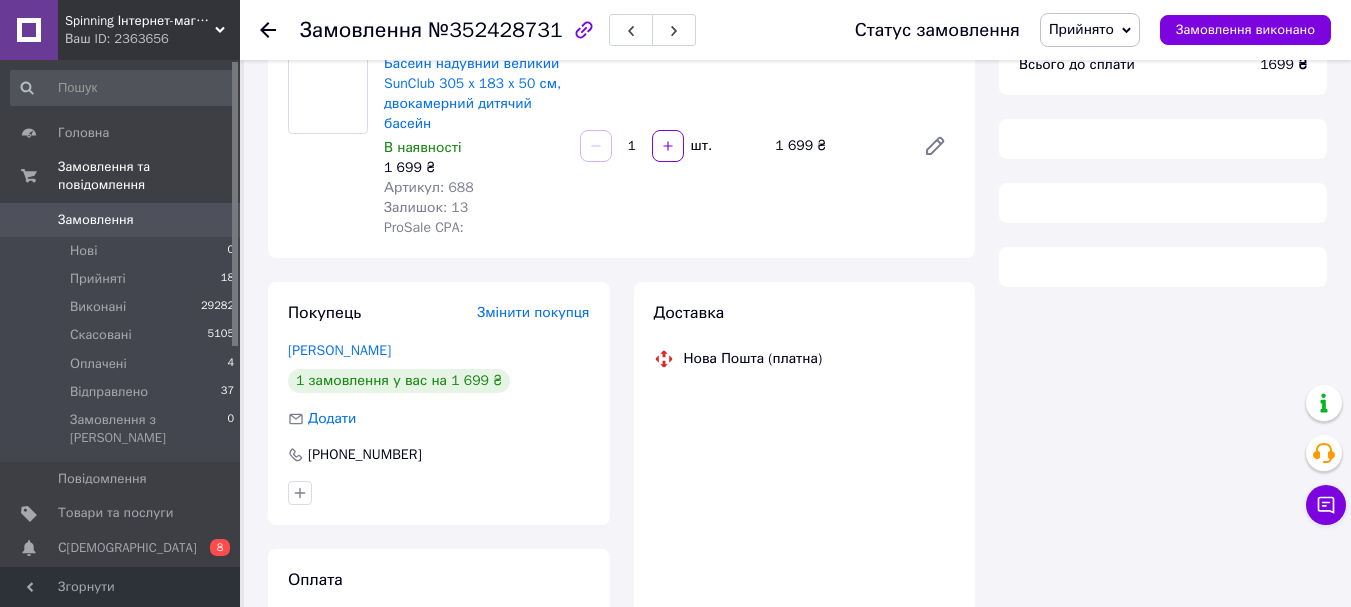 scroll, scrollTop: 0, scrollLeft: 0, axis: both 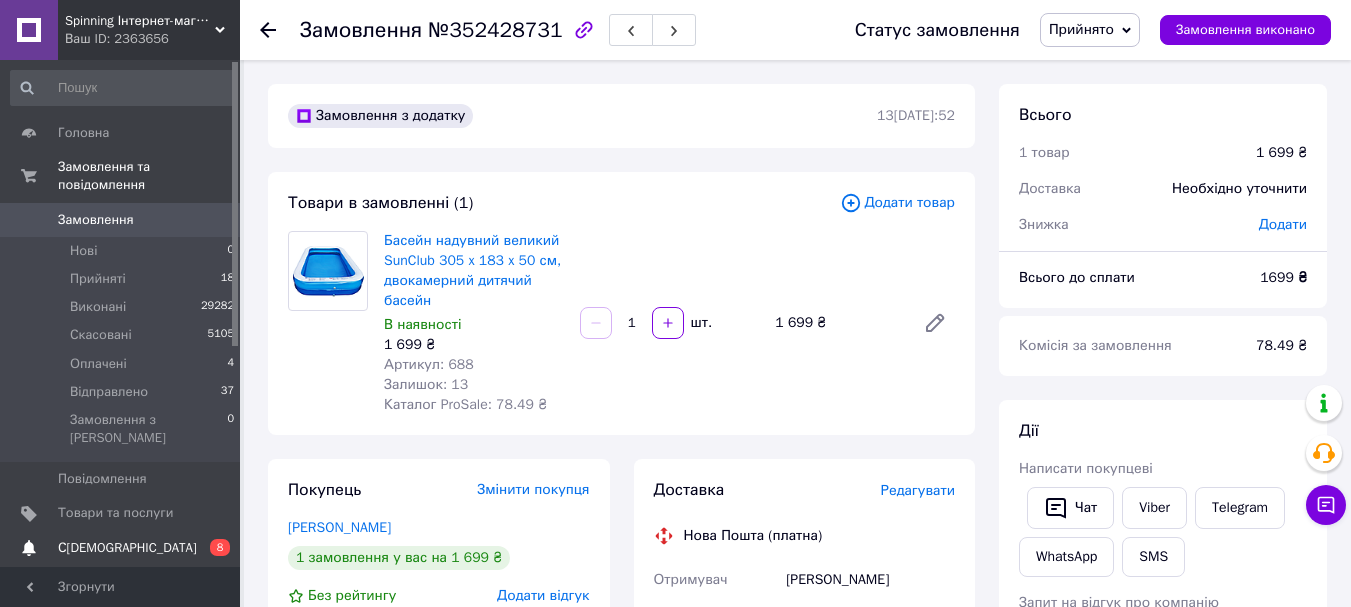 click on "С[DEMOGRAPHIC_DATA]" at bounding box center (121, 548) 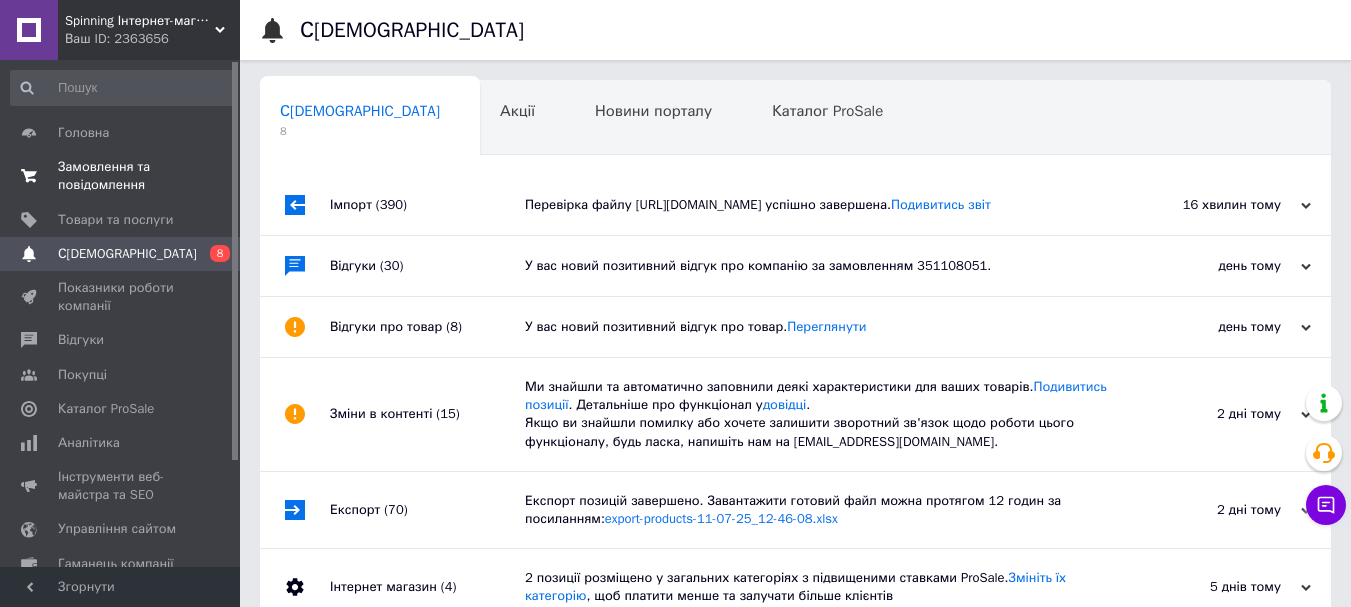 click on "Замовлення та повідомлення" at bounding box center [121, 176] 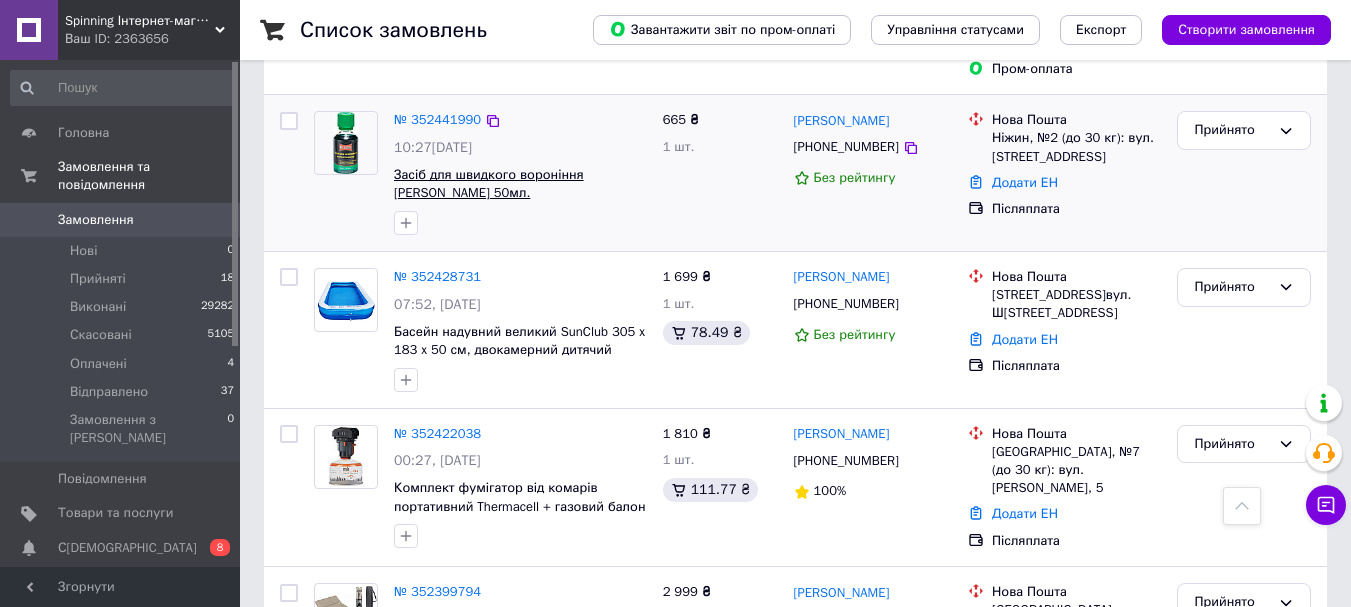 scroll, scrollTop: 400, scrollLeft: 0, axis: vertical 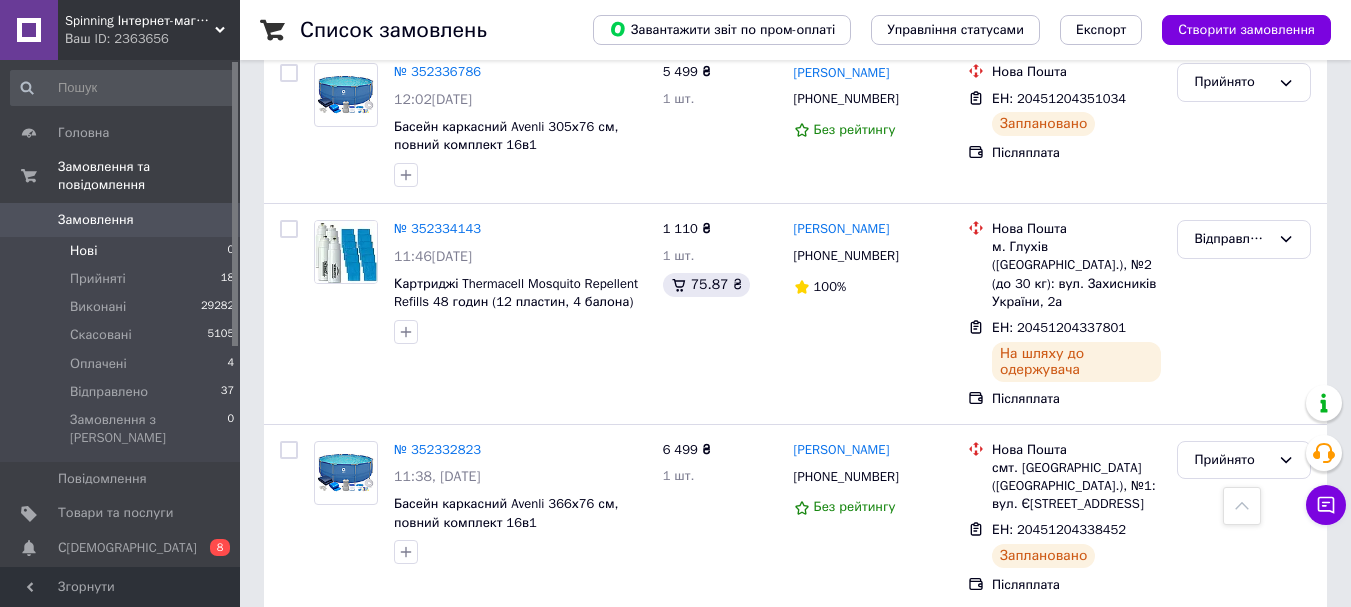 click on "Нові 0" at bounding box center [123, 251] 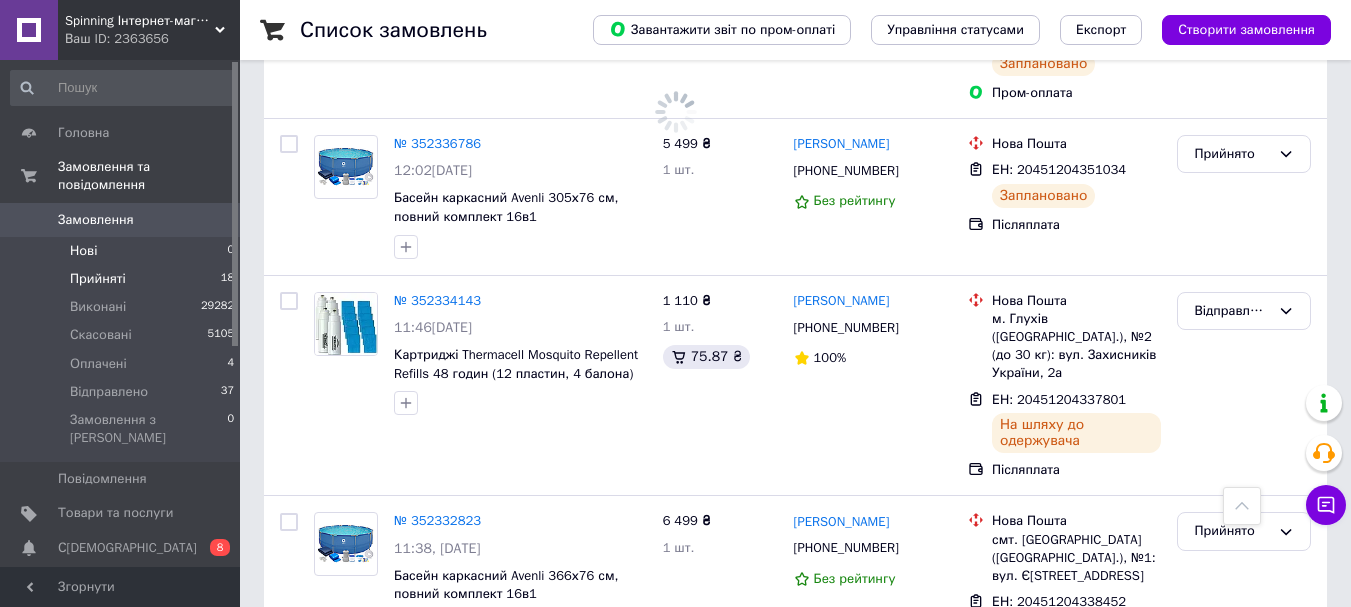 scroll, scrollTop: 0, scrollLeft: 0, axis: both 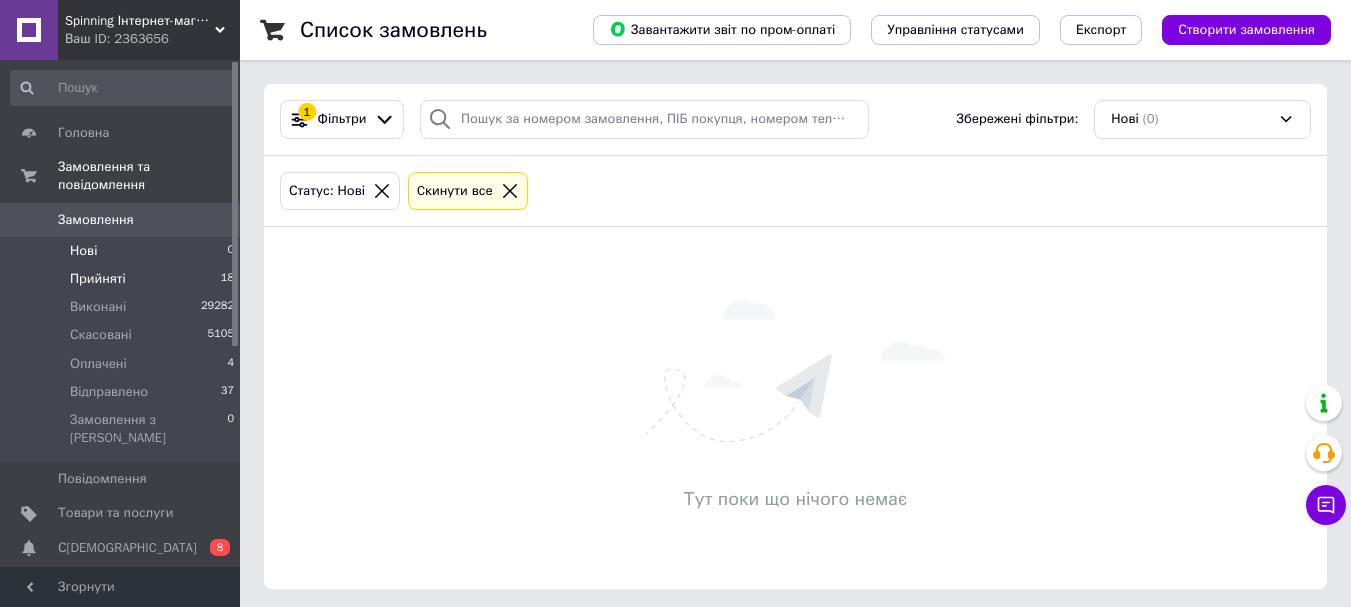 click on "Прийняті" at bounding box center [98, 279] 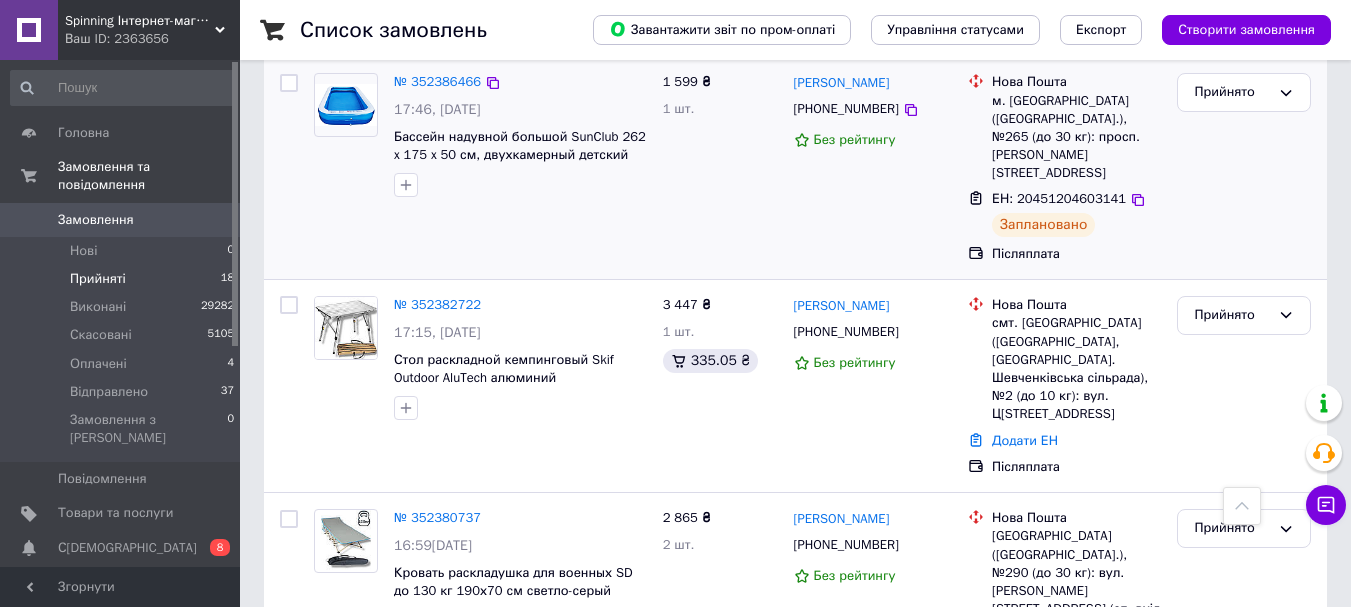scroll, scrollTop: 1600, scrollLeft: 0, axis: vertical 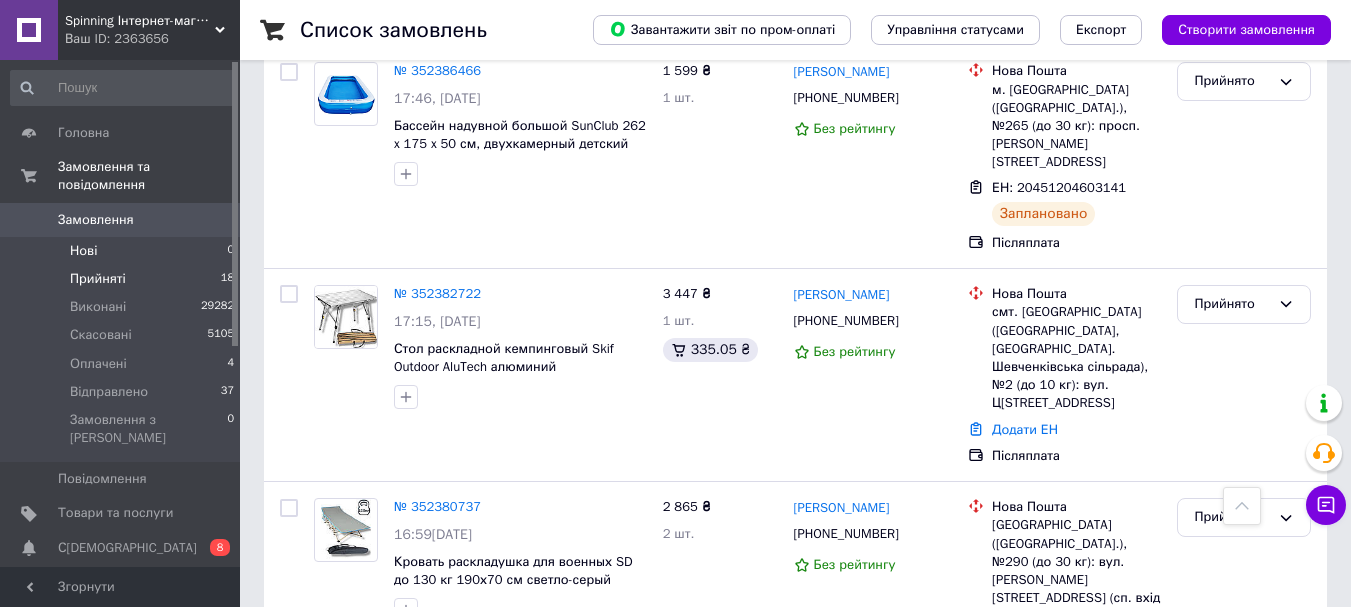 click on "Нові 0" at bounding box center (123, 251) 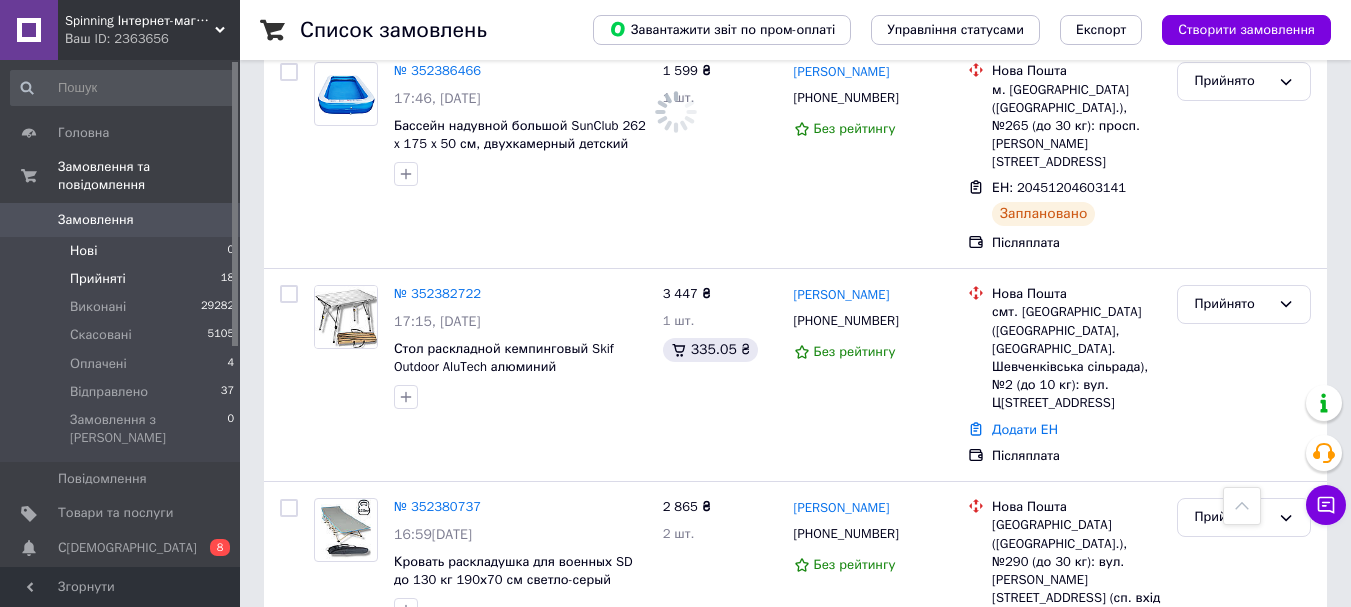 scroll, scrollTop: 0, scrollLeft: 0, axis: both 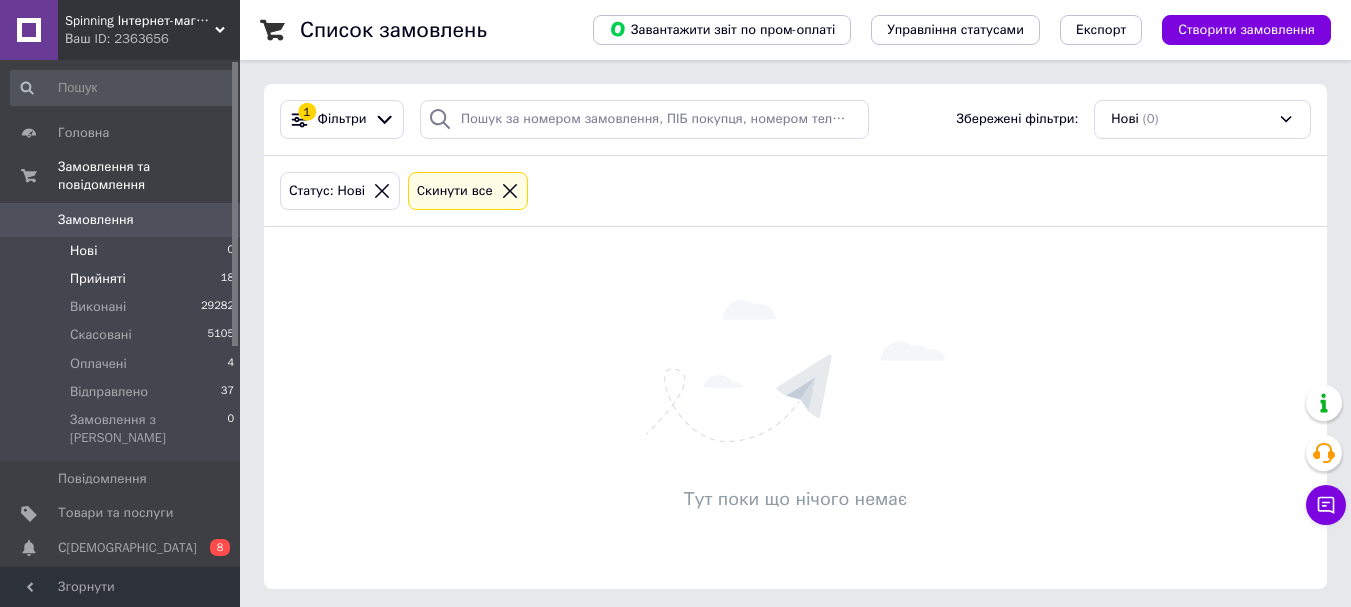 click on "Прийняті" at bounding box center [98, 279] 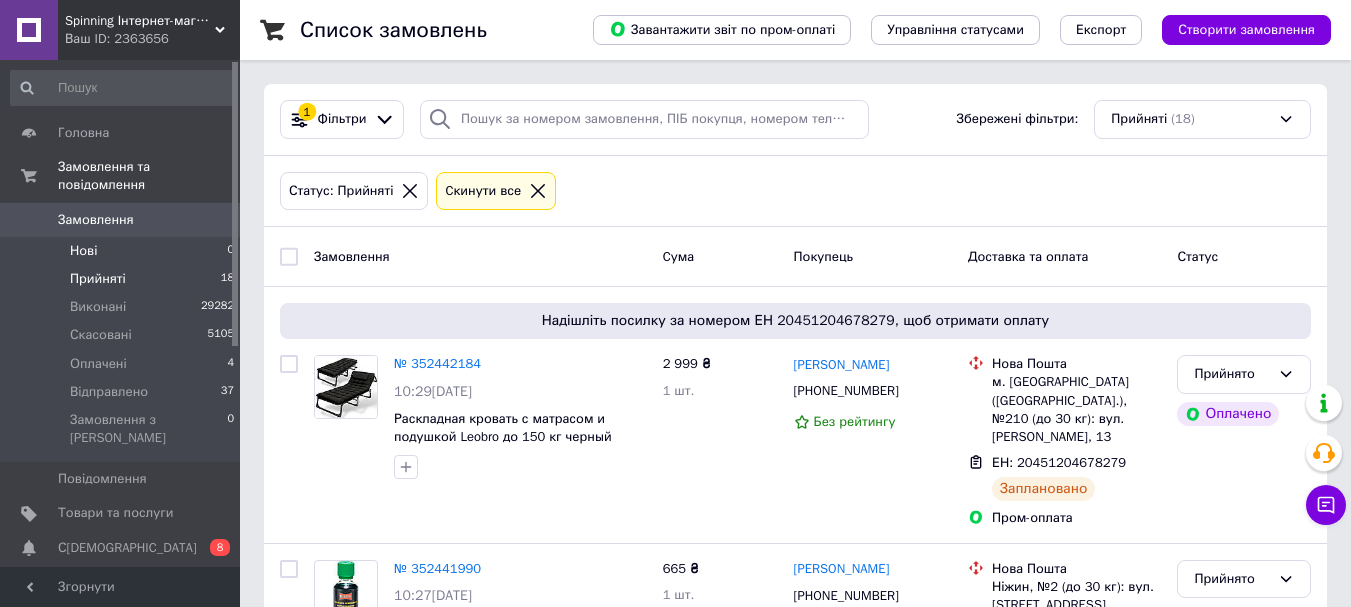 click on "Нові 0" at bounding box center [123, 251] 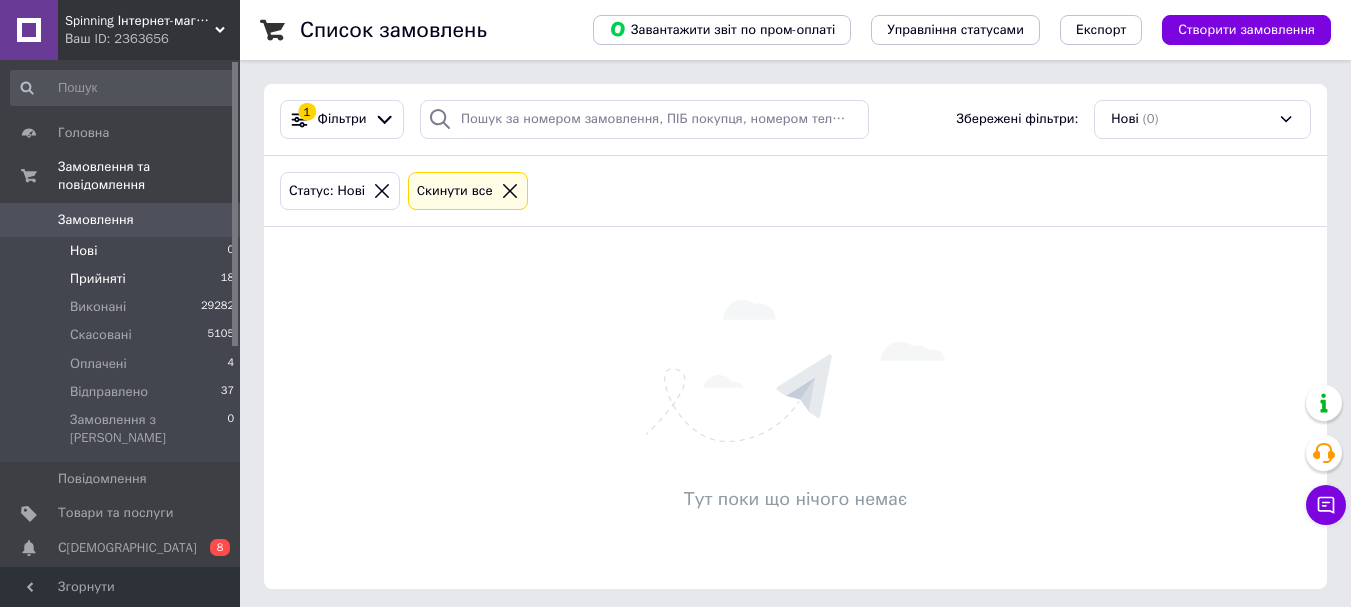 click on "Прийняті" at bounding box center (98, 279) 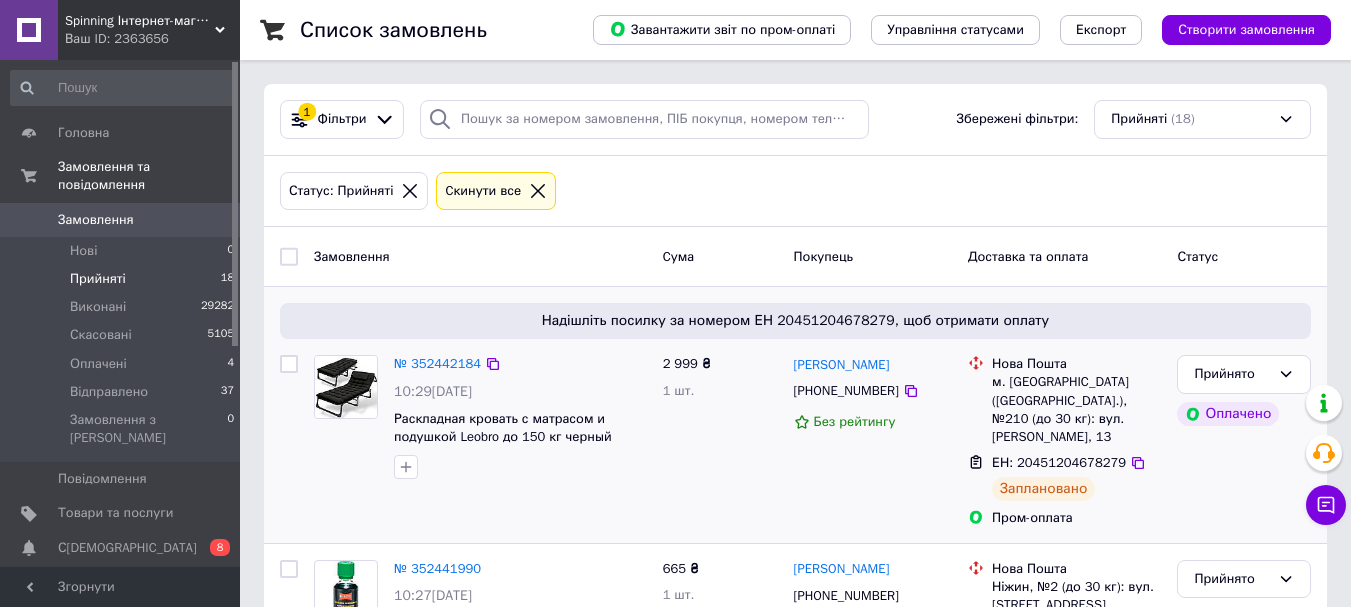 scroll, scrollTop: 200, scrollLeft: 0, axis: vertical 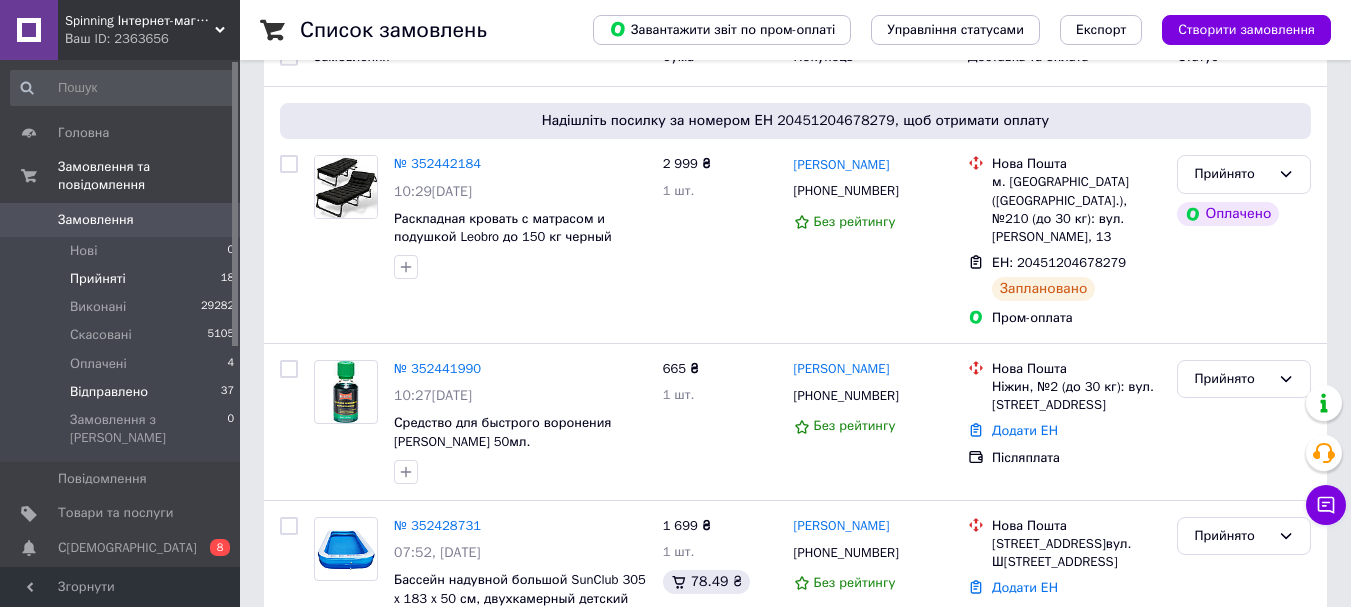 click on "Відправлено" at bounding box center [109, 392] 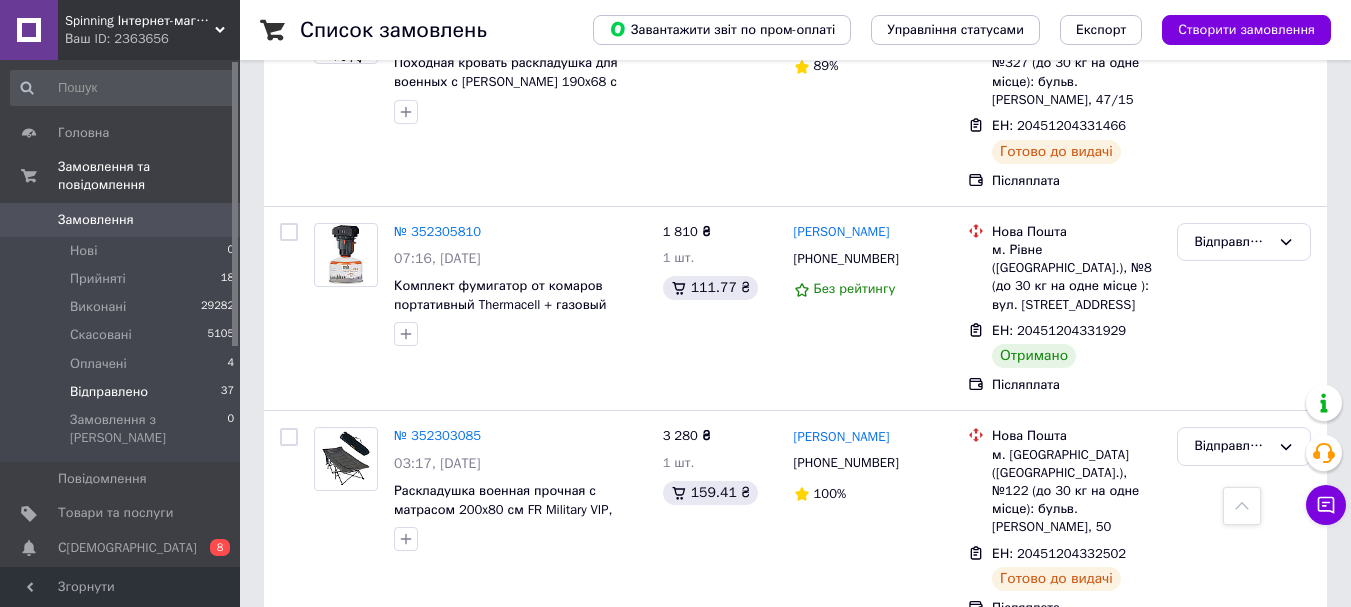 scroll, scrollTop: 500, scrollLeft: 0, axis: vertical 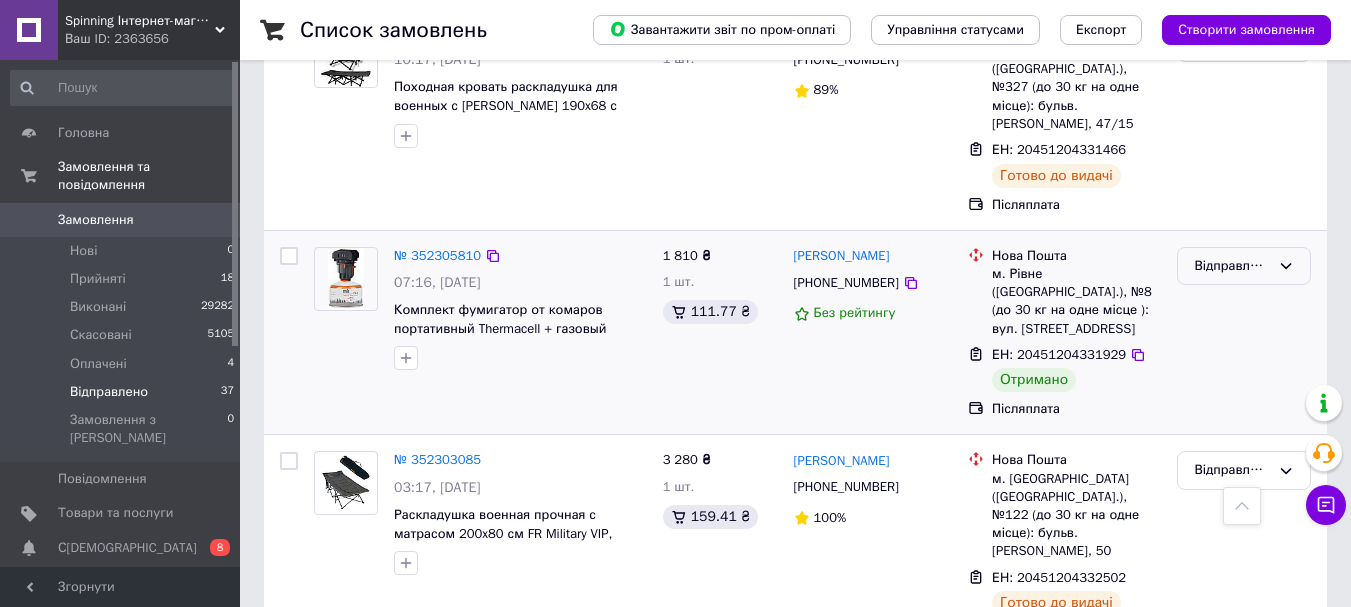 click on "Відправлено" at bounding box center [1244, 266] 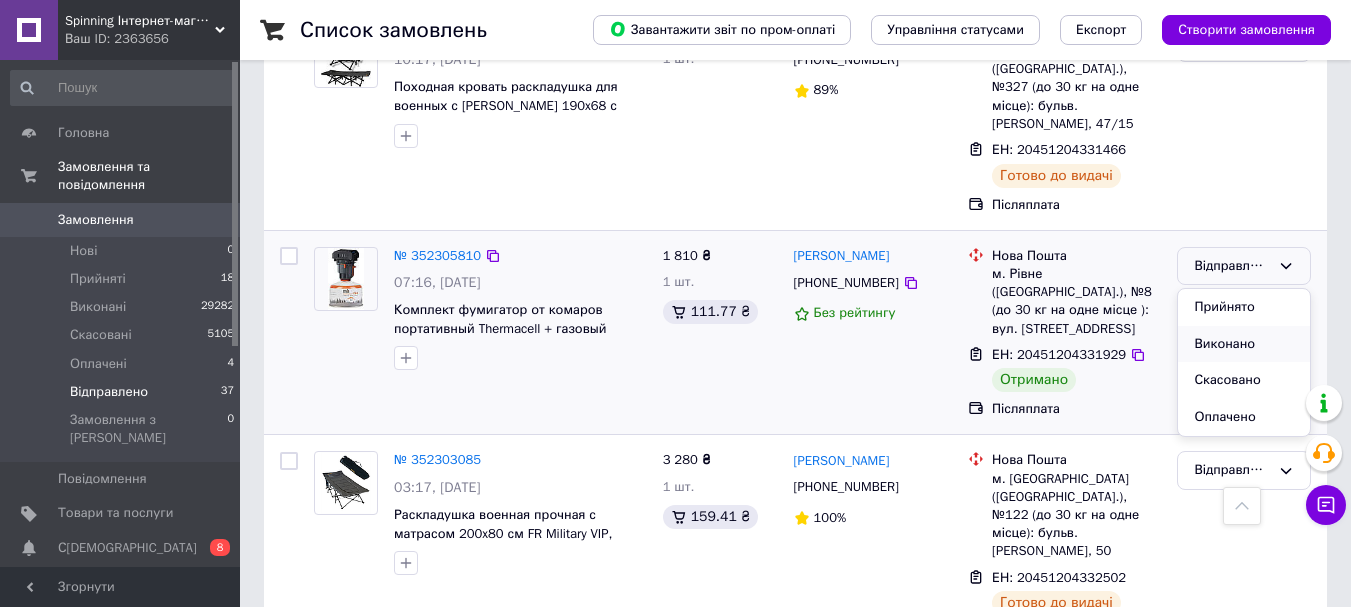 click on "Виконано" at bounding box center [1244, 344] 